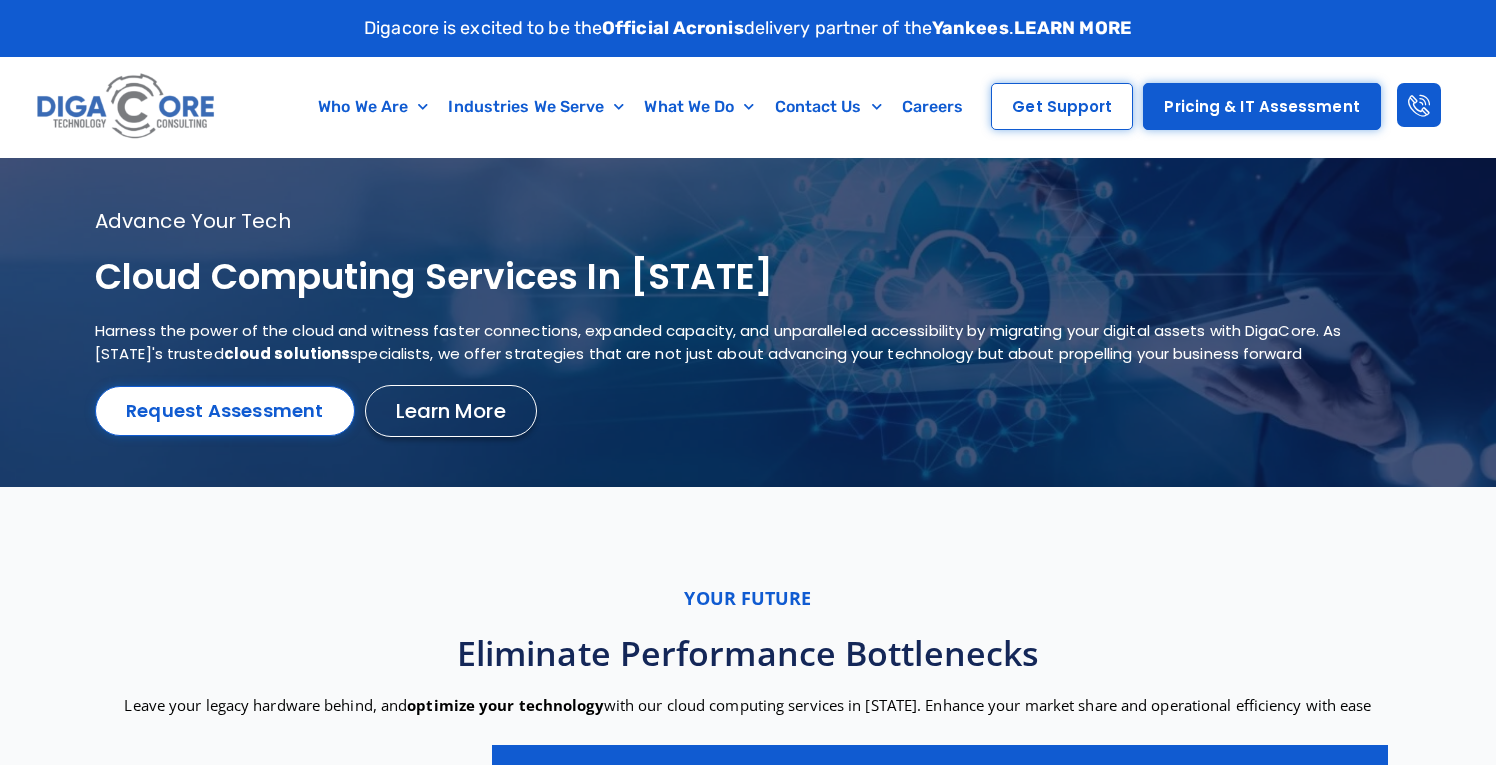 scroll, scrollTop: 0, scrollLeft: 0, axis: both 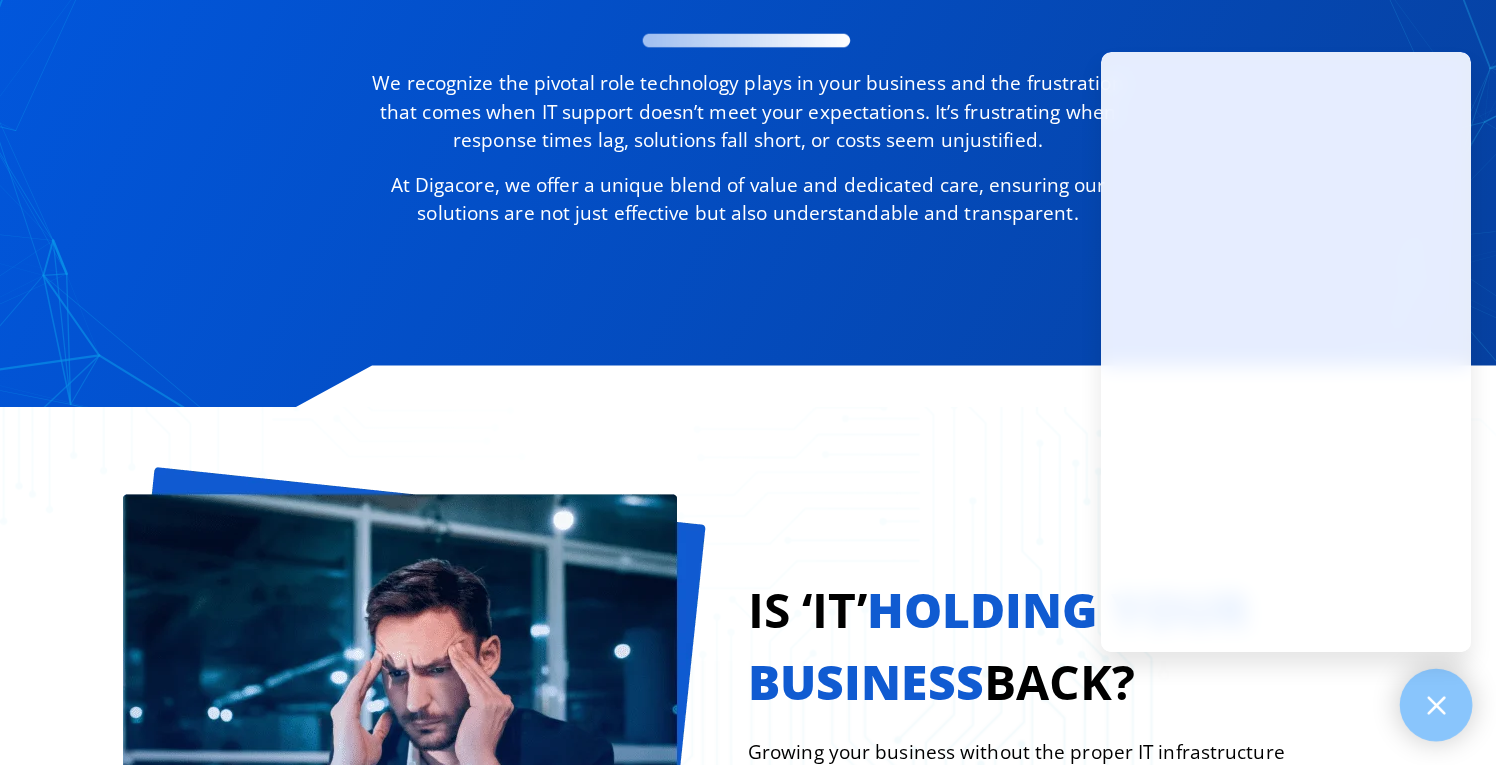 click 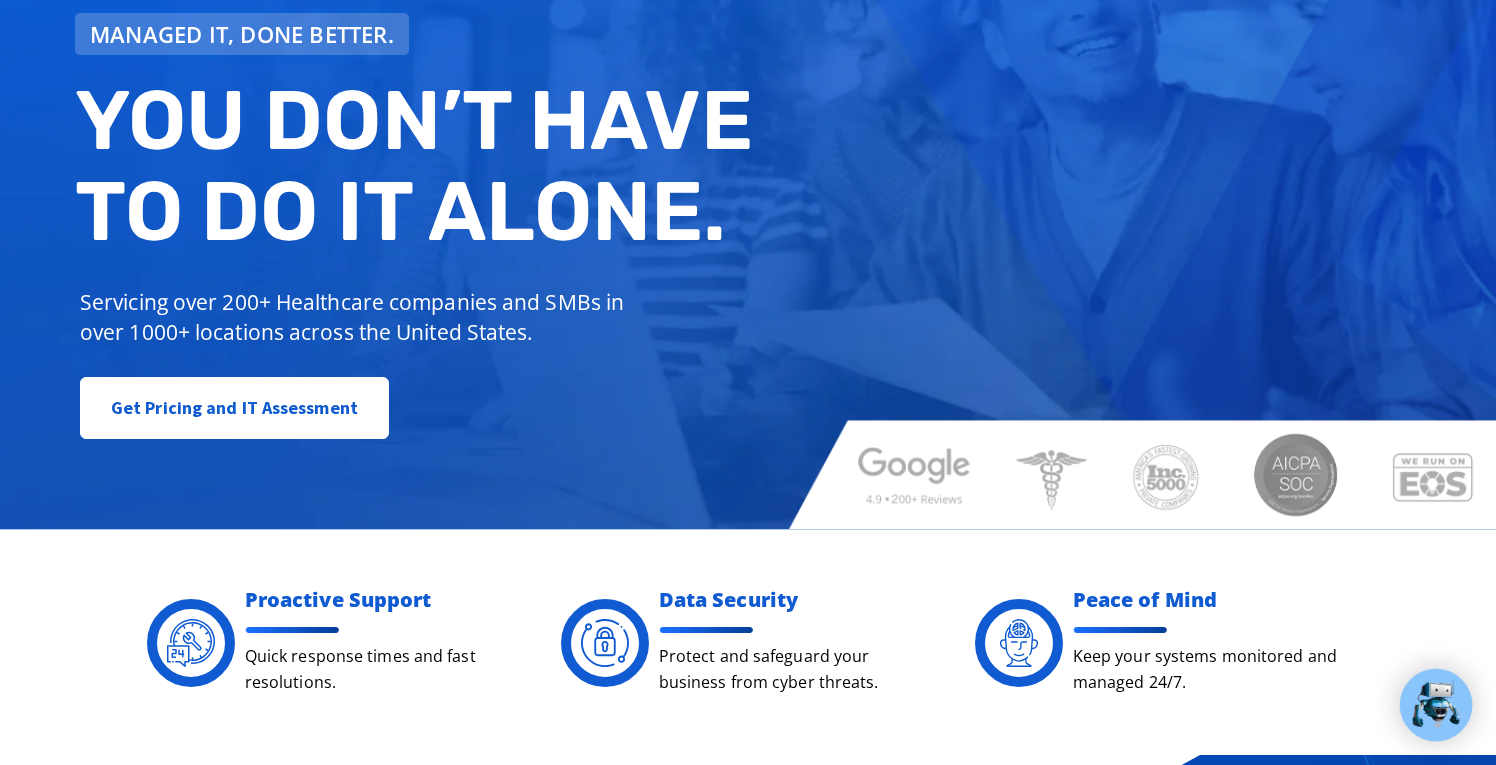 scroll, scrollTop: 0, scrollLeft: 0, axis: both 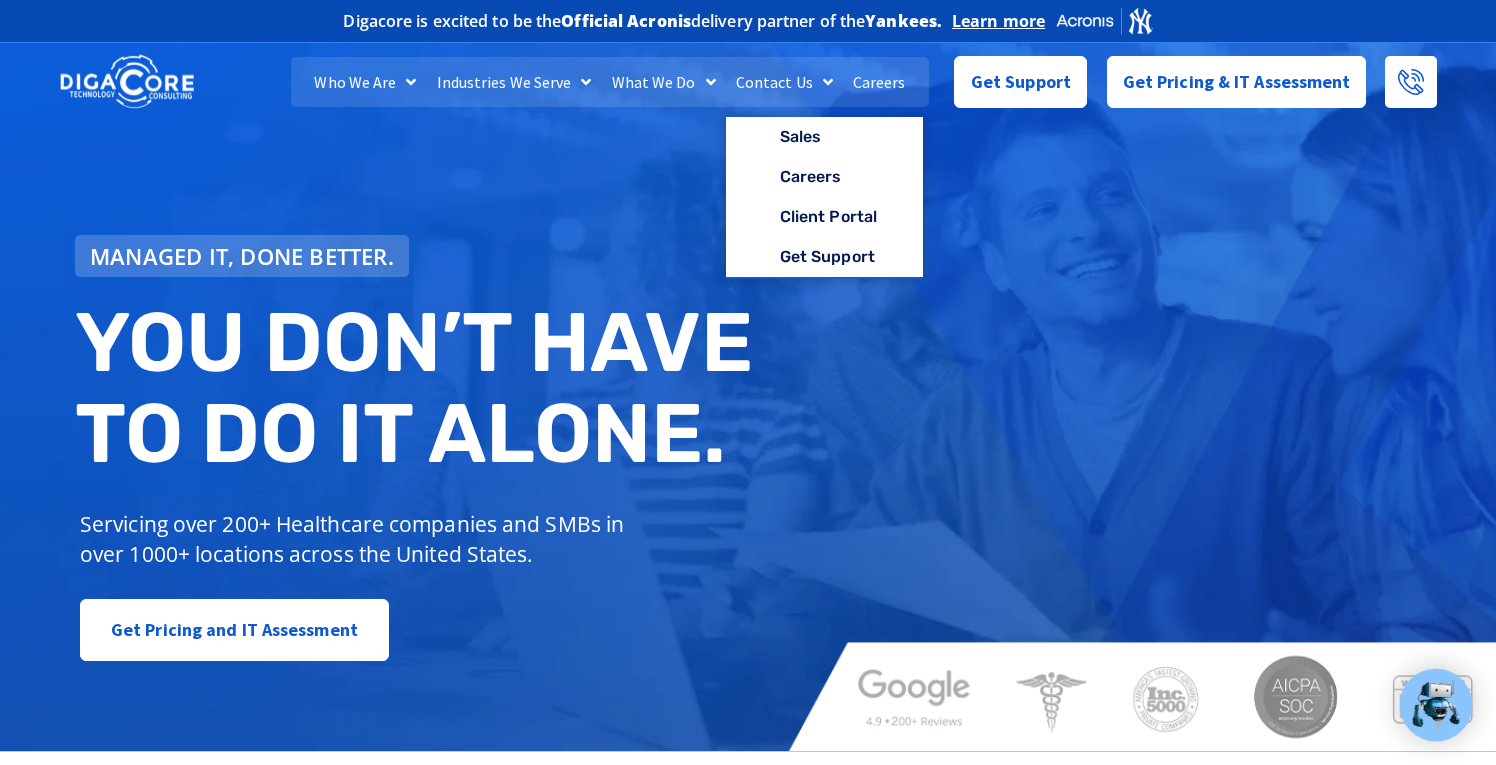 click on "Managed IT, done better.
Servicing over 200+ Healthcare companies and SMBs in over 1000+ locations across [COUNTRY].
Get Pricing and IT Assessment" at bounding box center [748, 392] 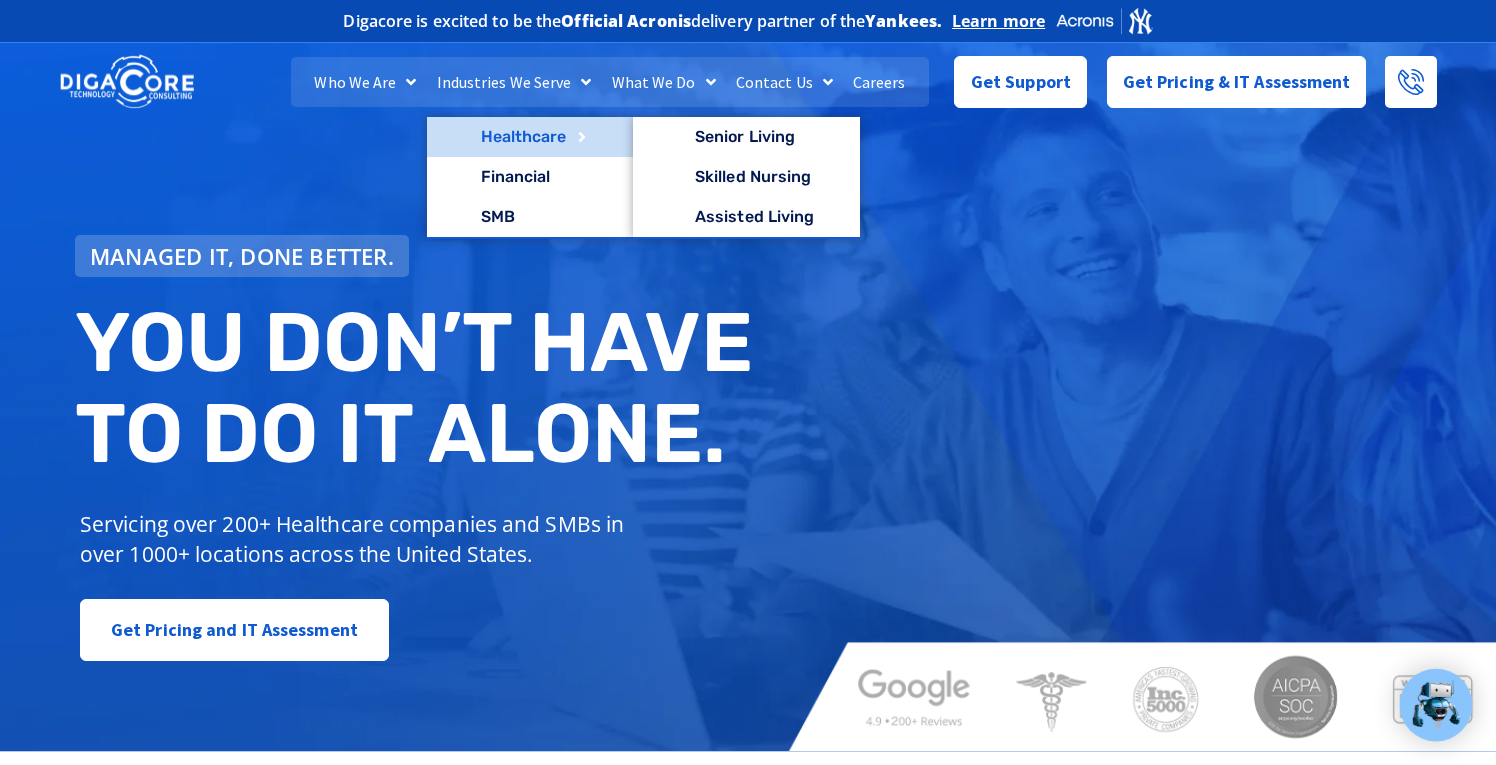 click on "Healthcare" 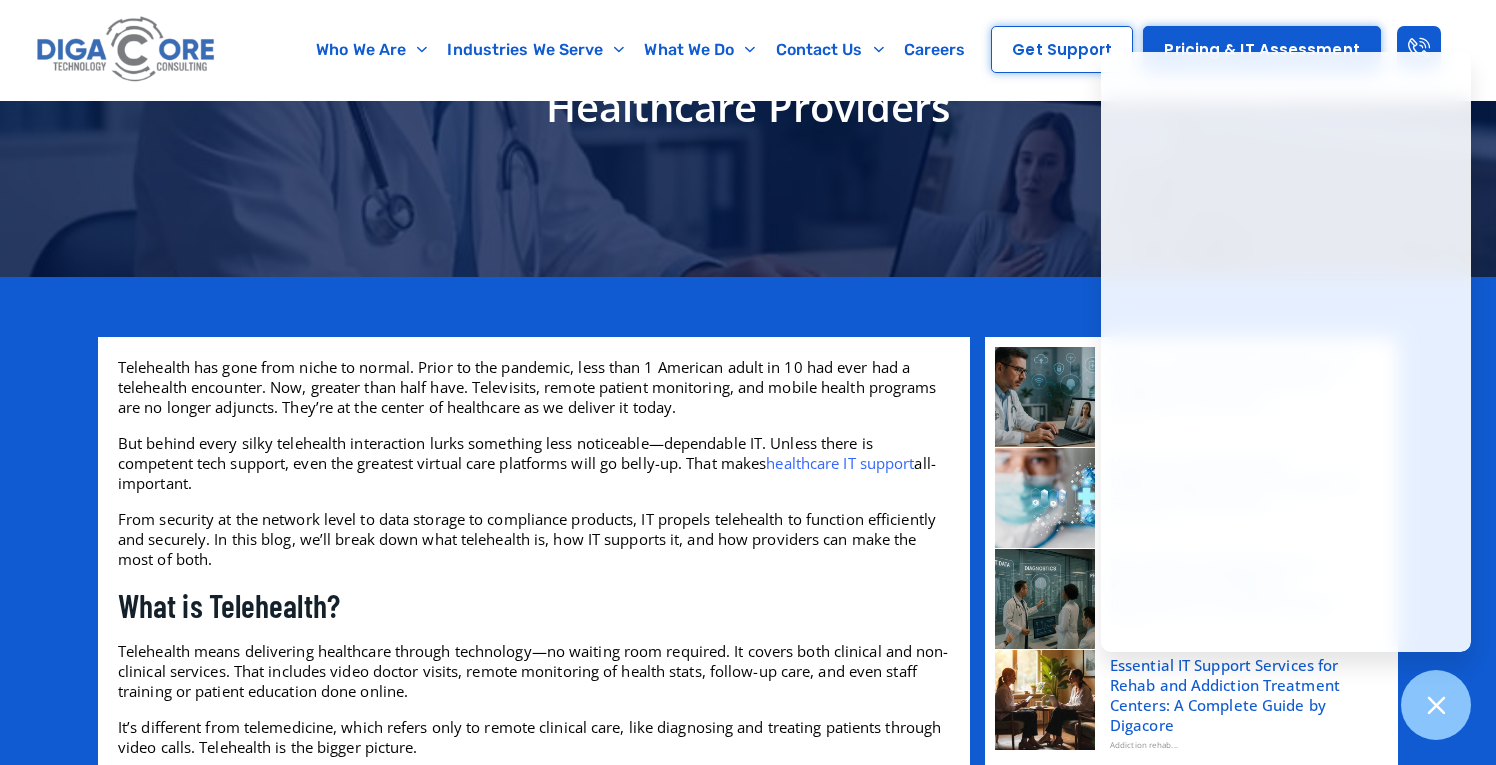 scroll, scrollTop: 357, scrollLeft: 0, axis: vertical 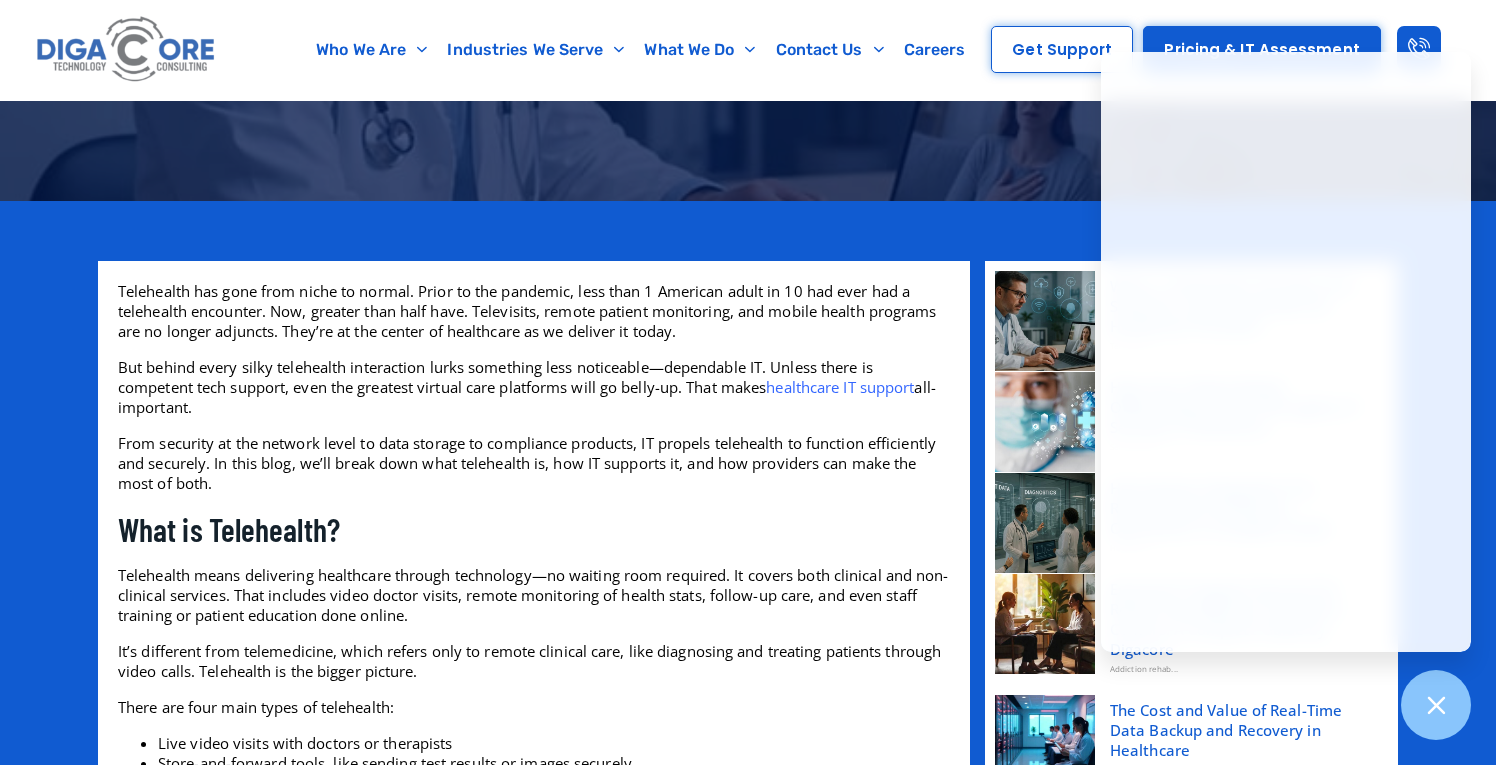 drag, startPoint x: 209, startPoint y: 294, endPoint x: 327, endPoint y: 295, distance: 118.004234 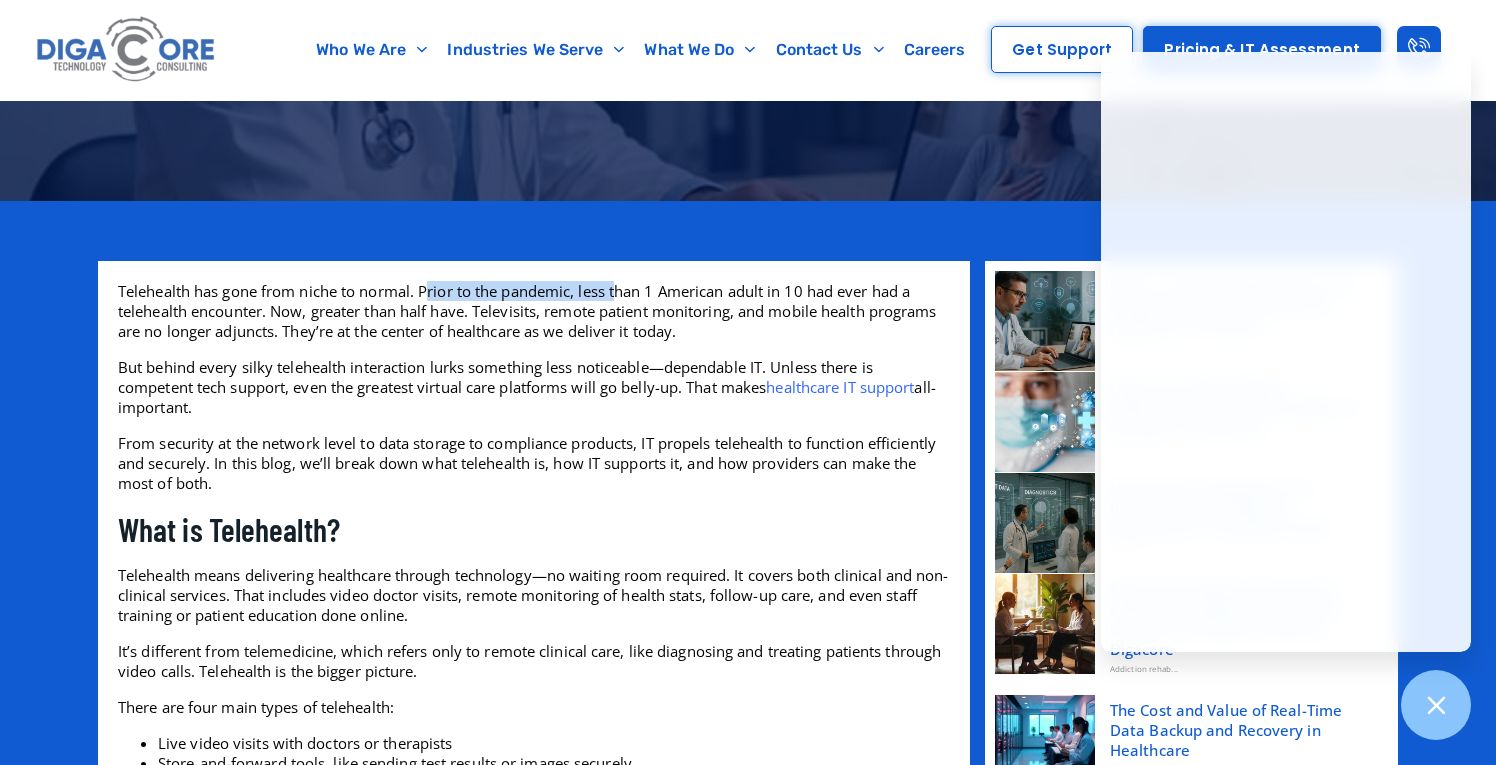 drag, startPoint x: 433, startPoint y: 285, endPoint x: 623, endPoint y: 283, distance: 190.01053 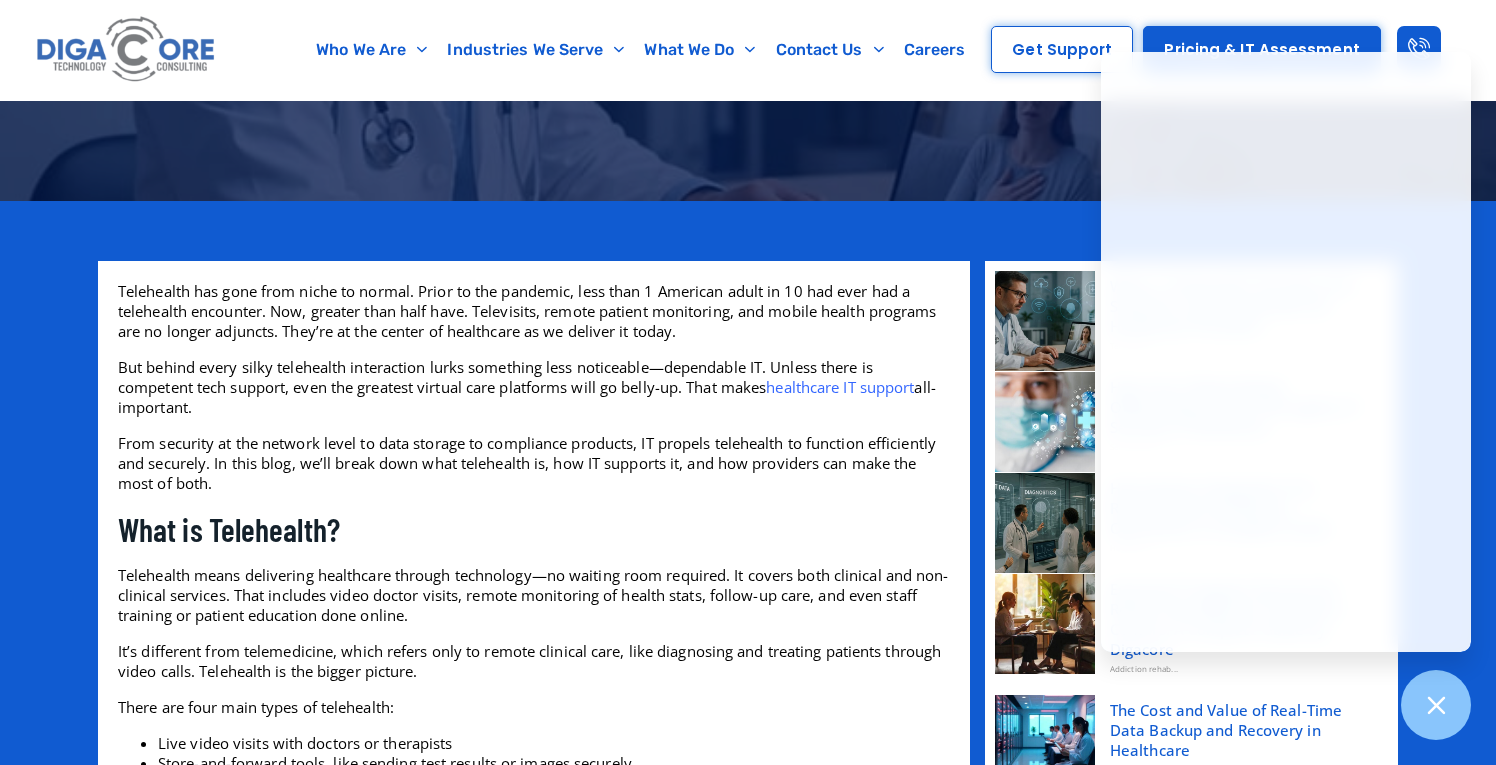 click on "Telehealth has gone from niche to normal. Prior to the pandemic, less than 1 American adult in 10 had ever had a telehealth encounter. Now, greater than half have. Televisits, remote patient monitoring, and mobile health programs are no longer adjuncts. They’re at the center of healthcare as we deliver it today." at bounding box center [534, 311] 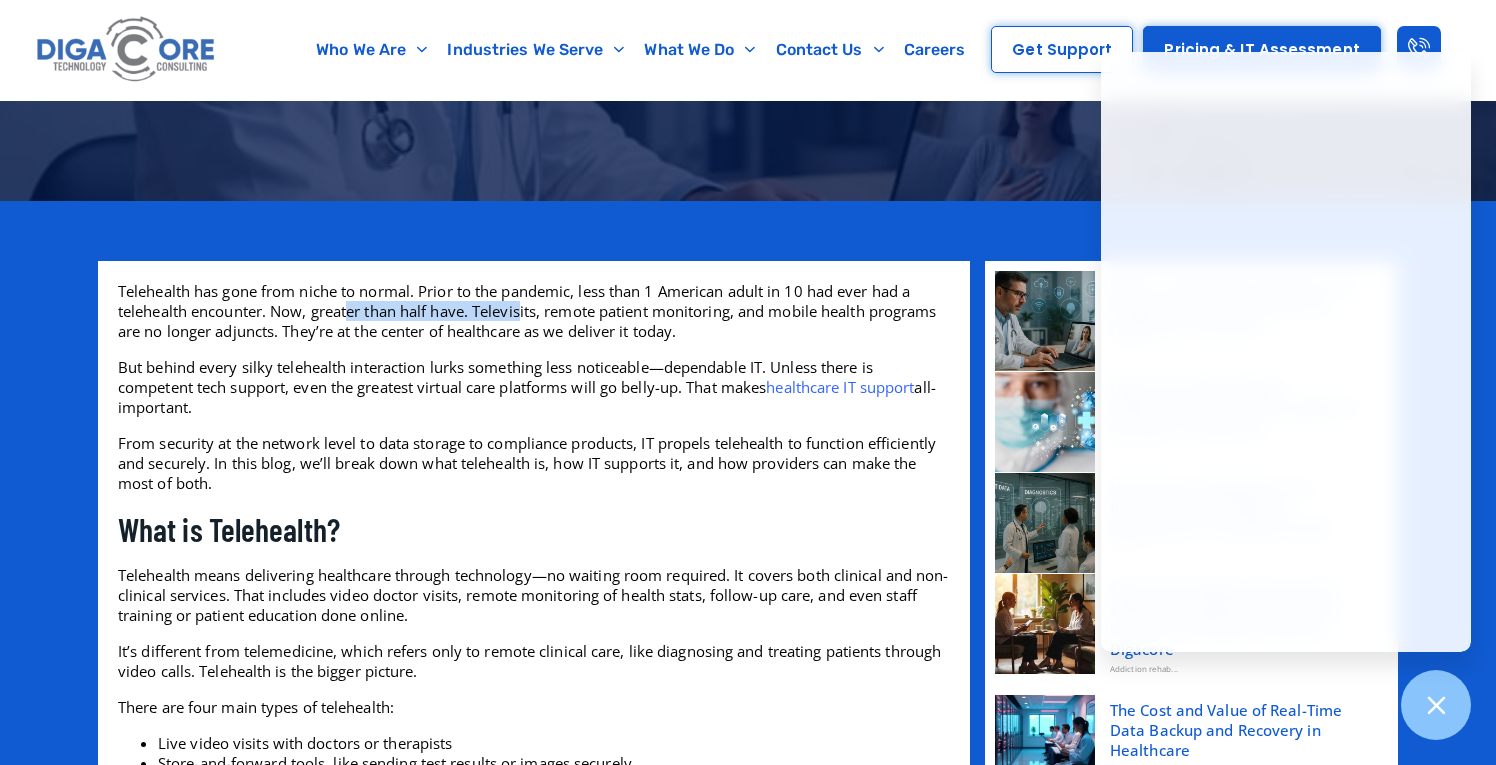 drag, startPoint x: 353, startPoint y: 312, endPoint x: 530, endPoint y: 312, distance: 177 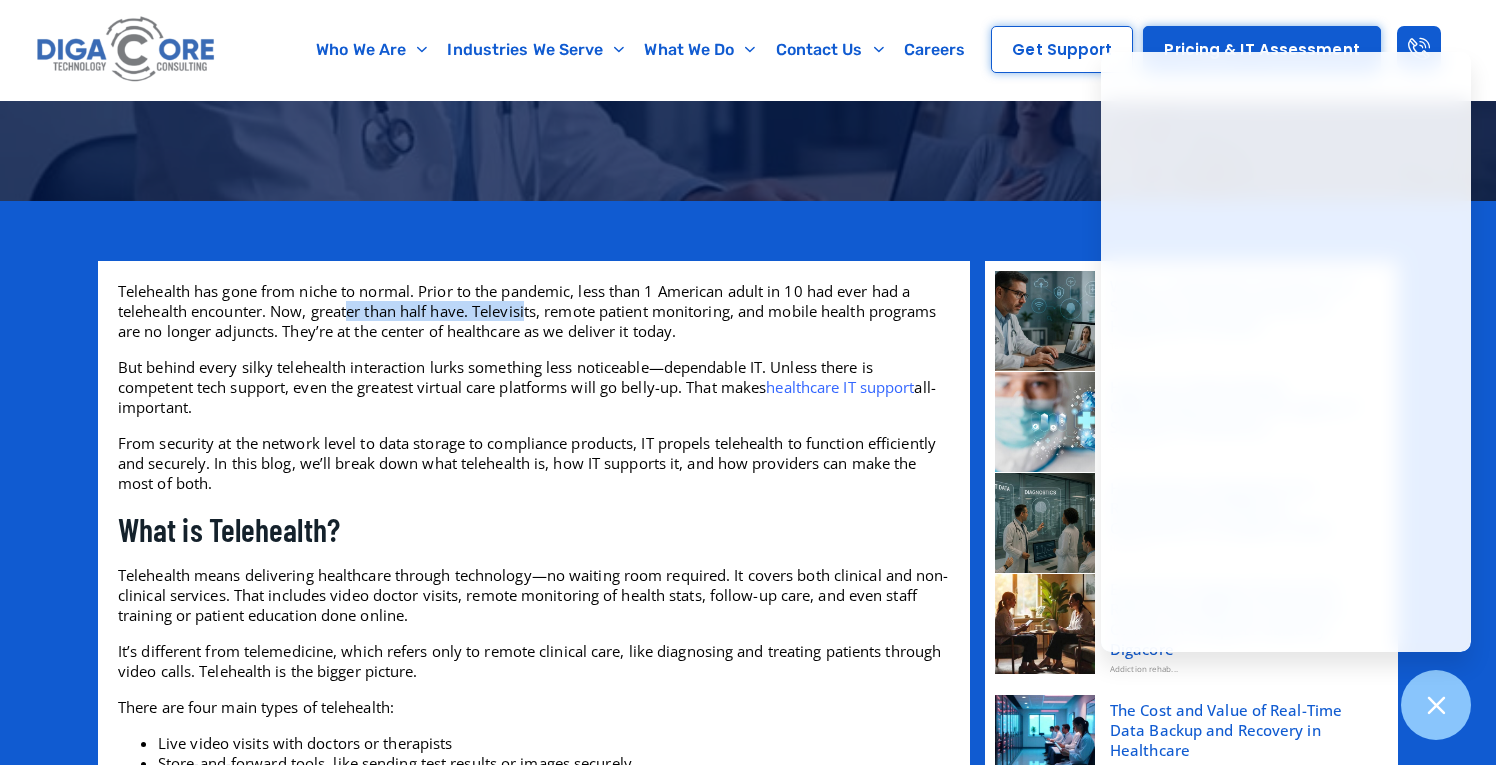 click on "Telehealth has gone from niche to normal. Prior to the pandemic, less than 1 American adult in 10 had ever had a telehealth encounter. Now, greater than half have. Televisits, remote patient monitoring, and mobile health programs are no longer adjuncts. They’re at the center of healthcare as we deliver it today." at bounding box center [534, 311] 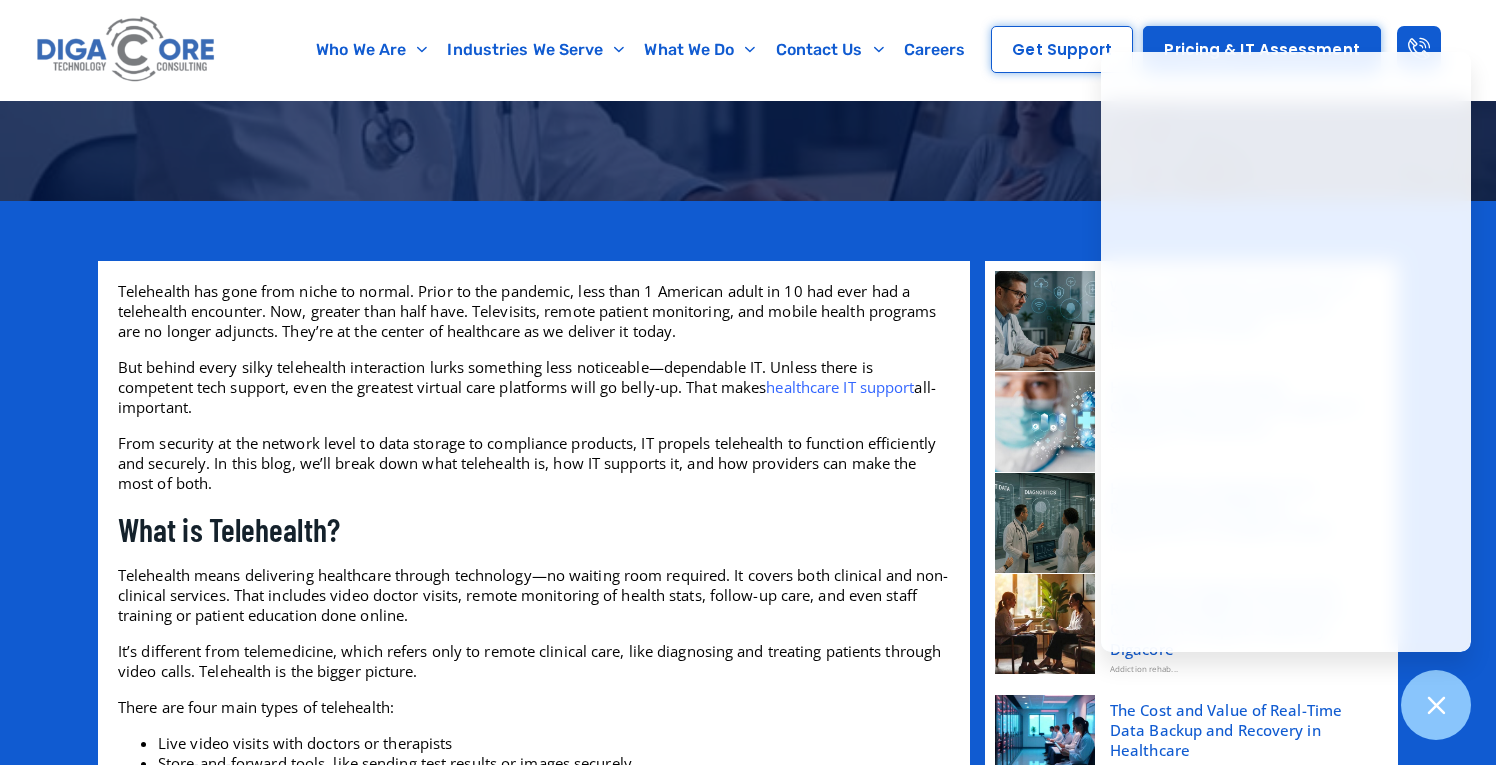 click on "Telehealth has gone from niche to normal. Prior to the pandemic, less than 1 American adult in 10 had ever had a telehealth encounter. Now, greater than half have. Televisits, remote patient monitoring, and mobile health programs are no longer adjuncts. They’re at the center of healthcare as we deliver it today." at bounding box center [534, 311] 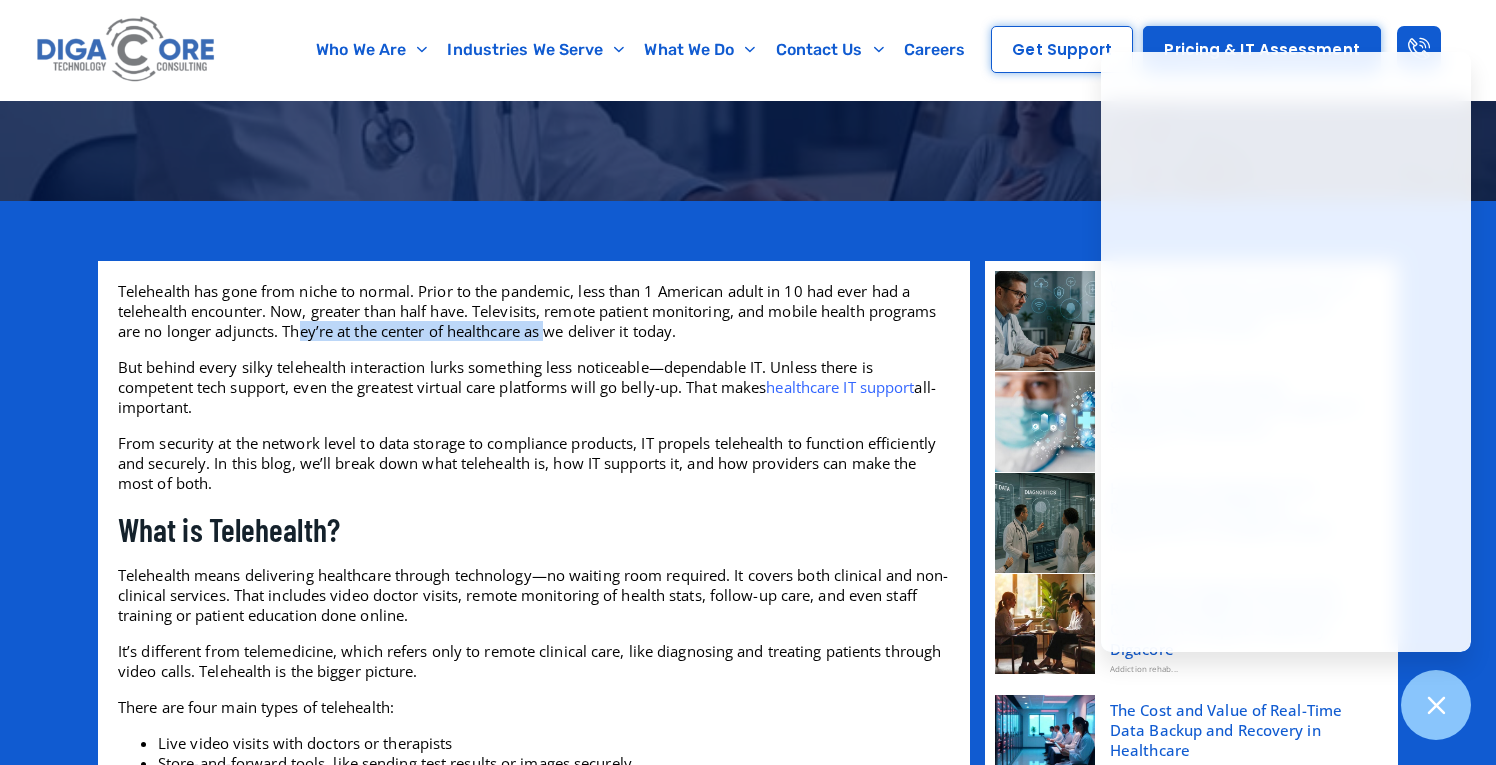drag, startPoint x: 299, startPoint y: 331, endPoint x: 564, endPoint y: 332, distance: 265.0019 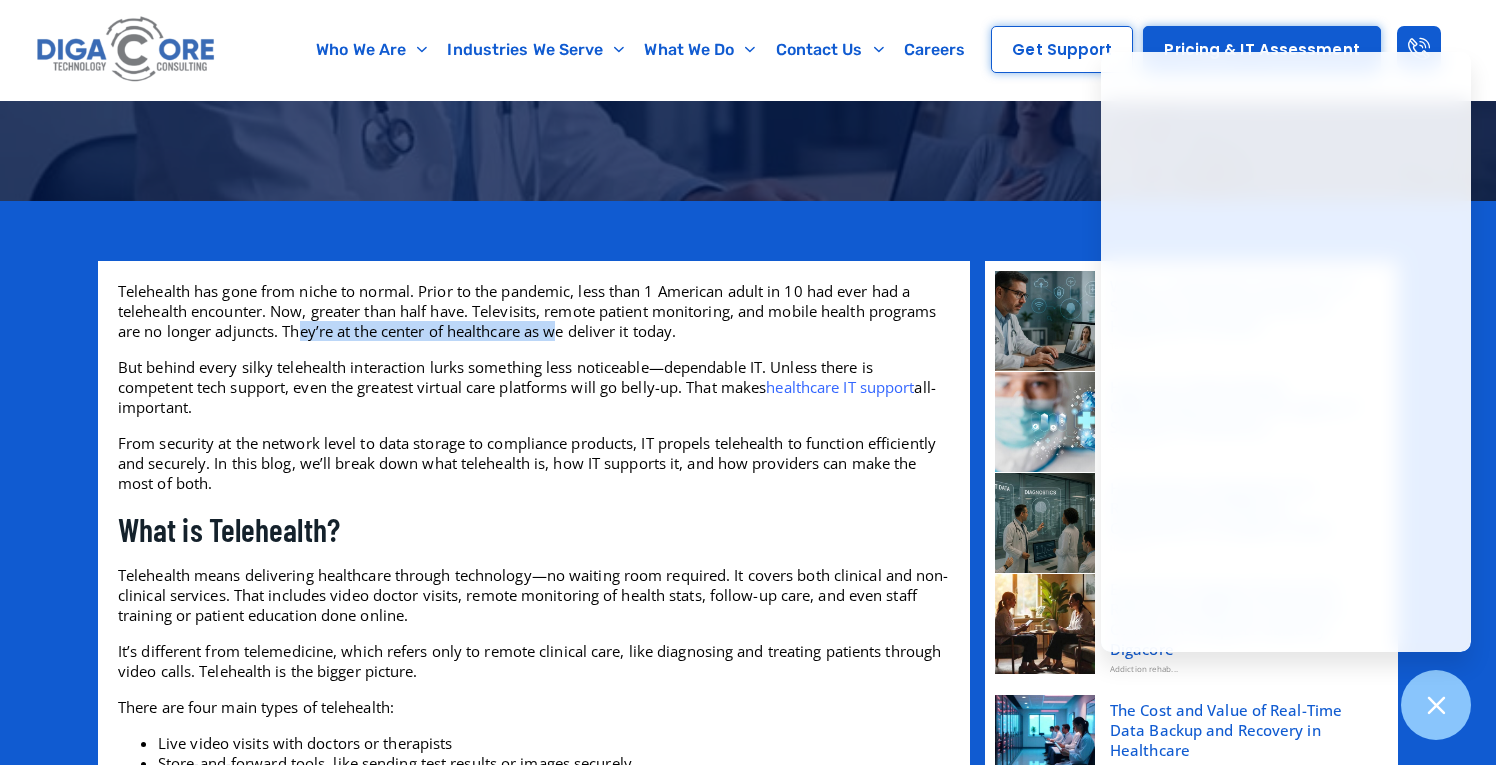 click on "Telehealth has gone from niche to normal. Prior to the pandemic, less than 1 American adult in 10 had ever had a telehealth encounter. Now, greater than half have. Televisits, remote patient monitoring, and mobile health programs are no longer adjuncts. They’re at the center of healthcare as we deliver it today." at bounding box center [534, 311] 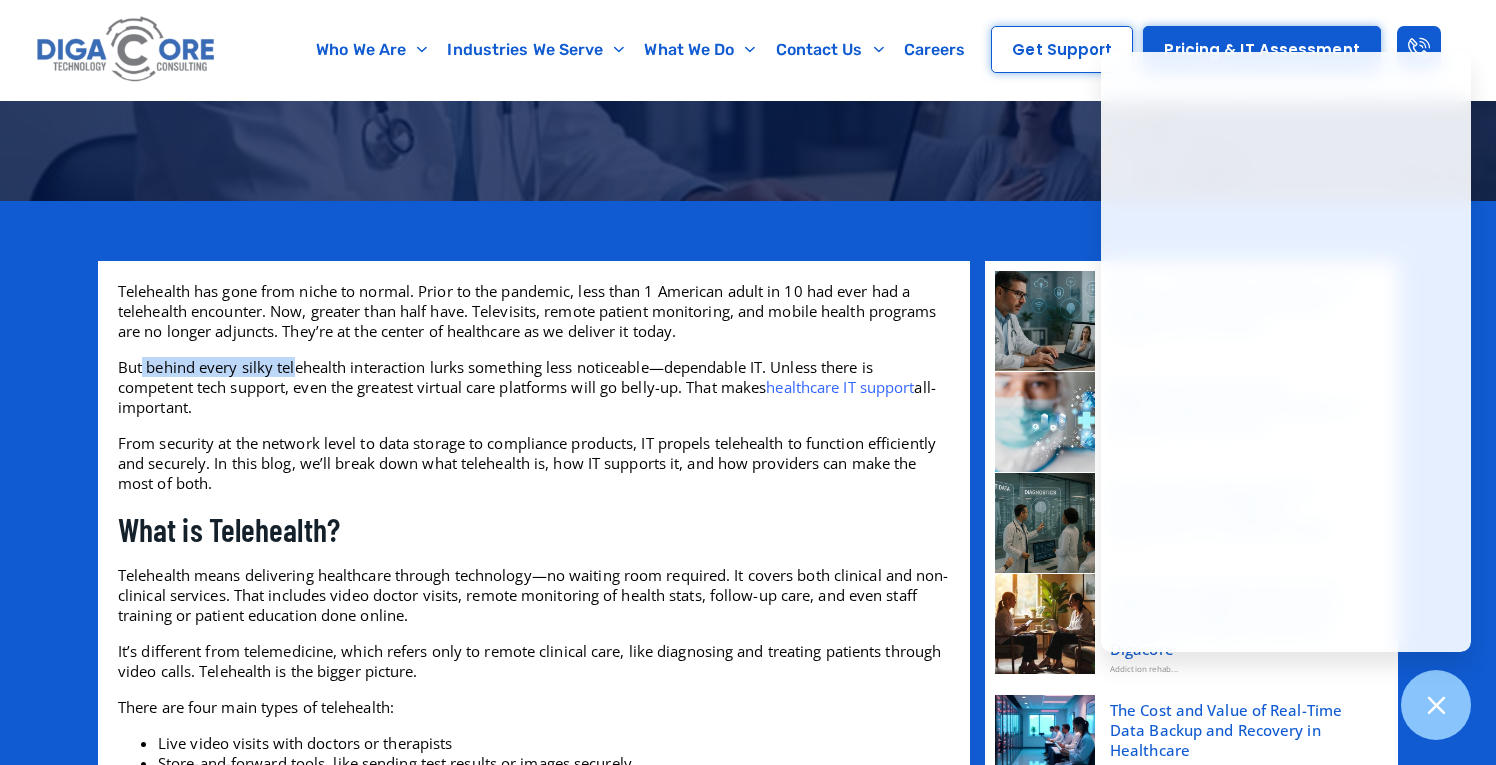 drag, startPoint x: 143, startPoint y: 370, endPoint x: 296, endPoint y: 370, distance: 153 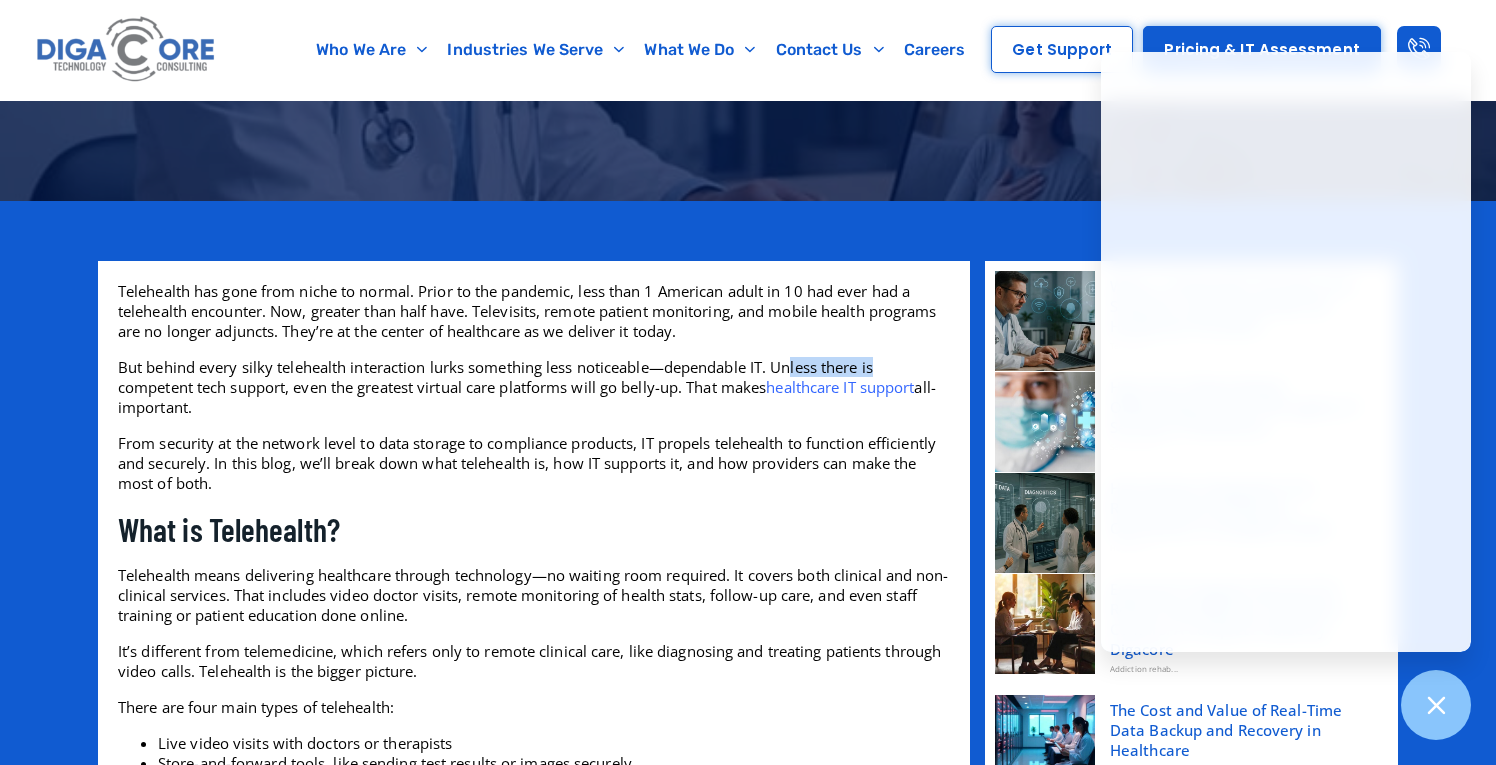 drag, startPoint x: 800, startPoint y: 370, endPoint x: 879, endPoint y: 370, distance: 79 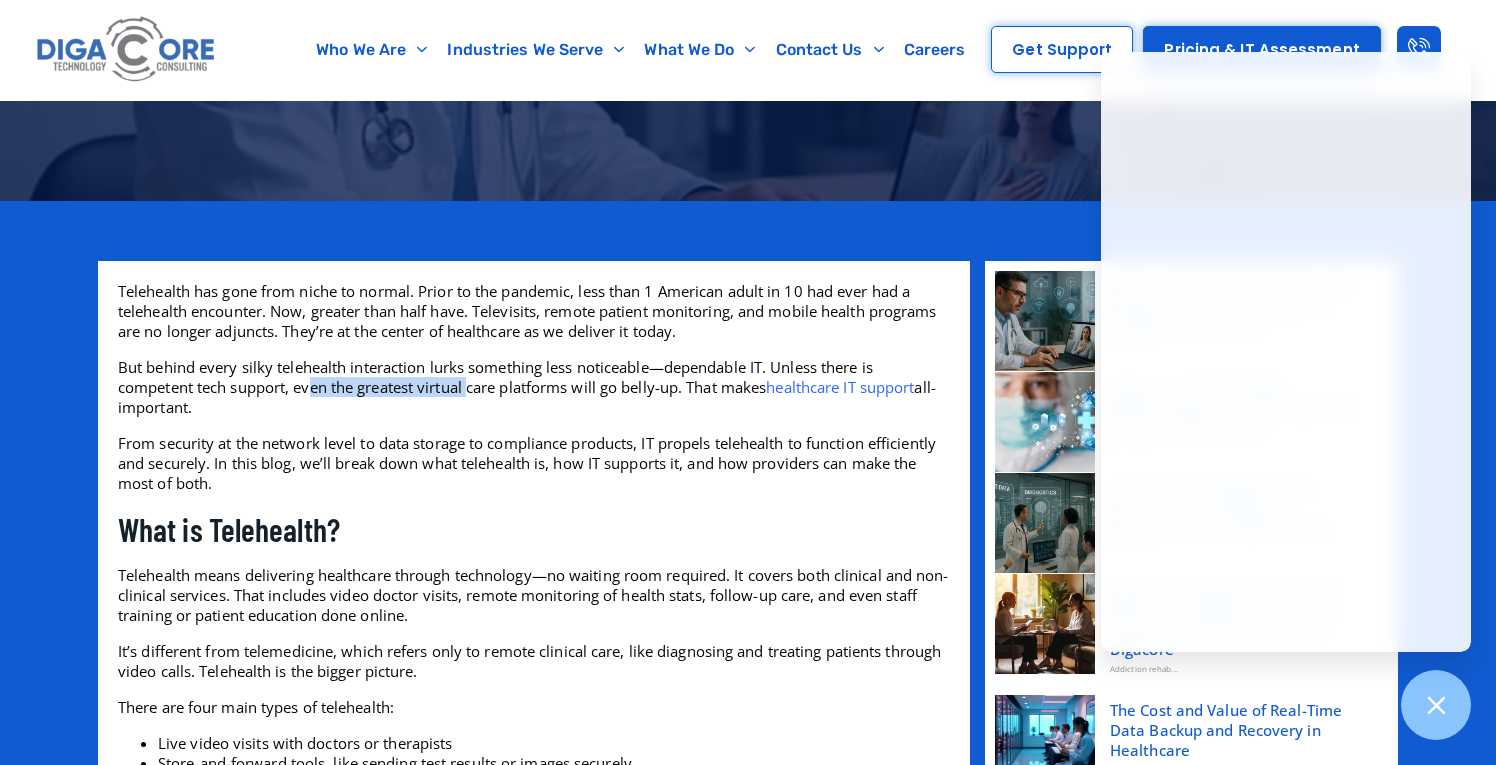 drag, startPoint x: 313, startPoint y: 384, endPoint x: 475, endPoint y: 384, distance: 162 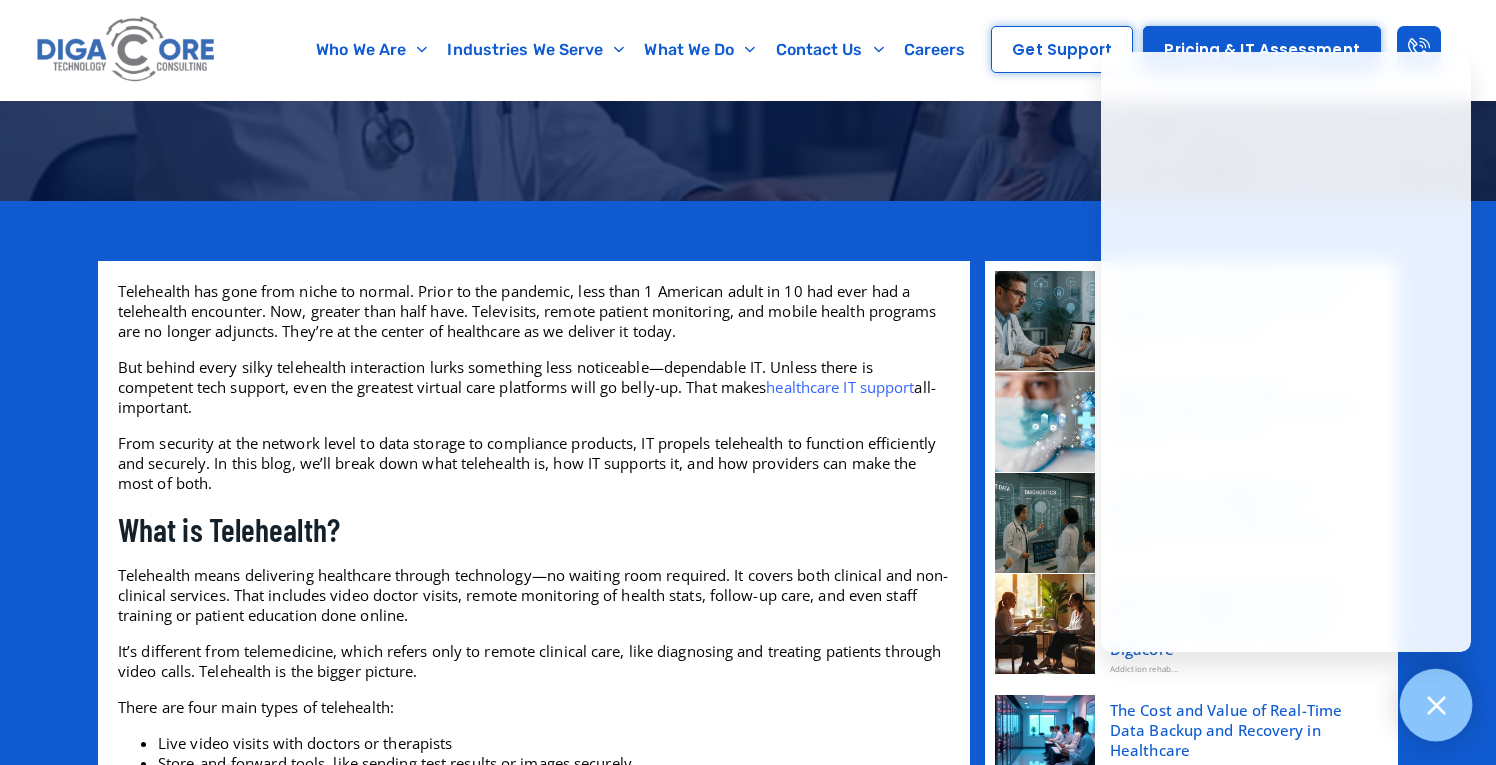 click at bounding box center (1436, 705) 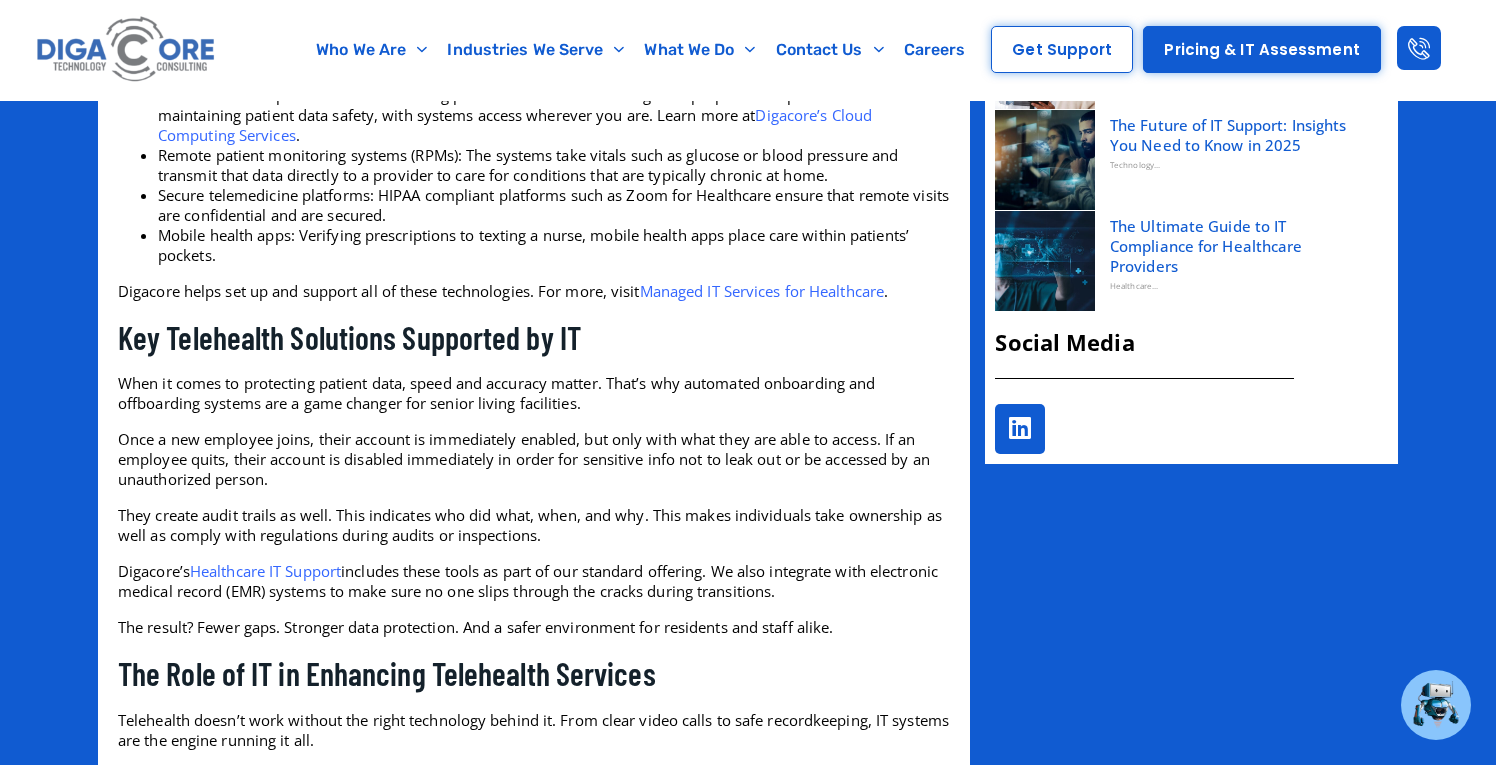 scroll, scrollTop: 1386, scrollLeft: 0, axis: vertical 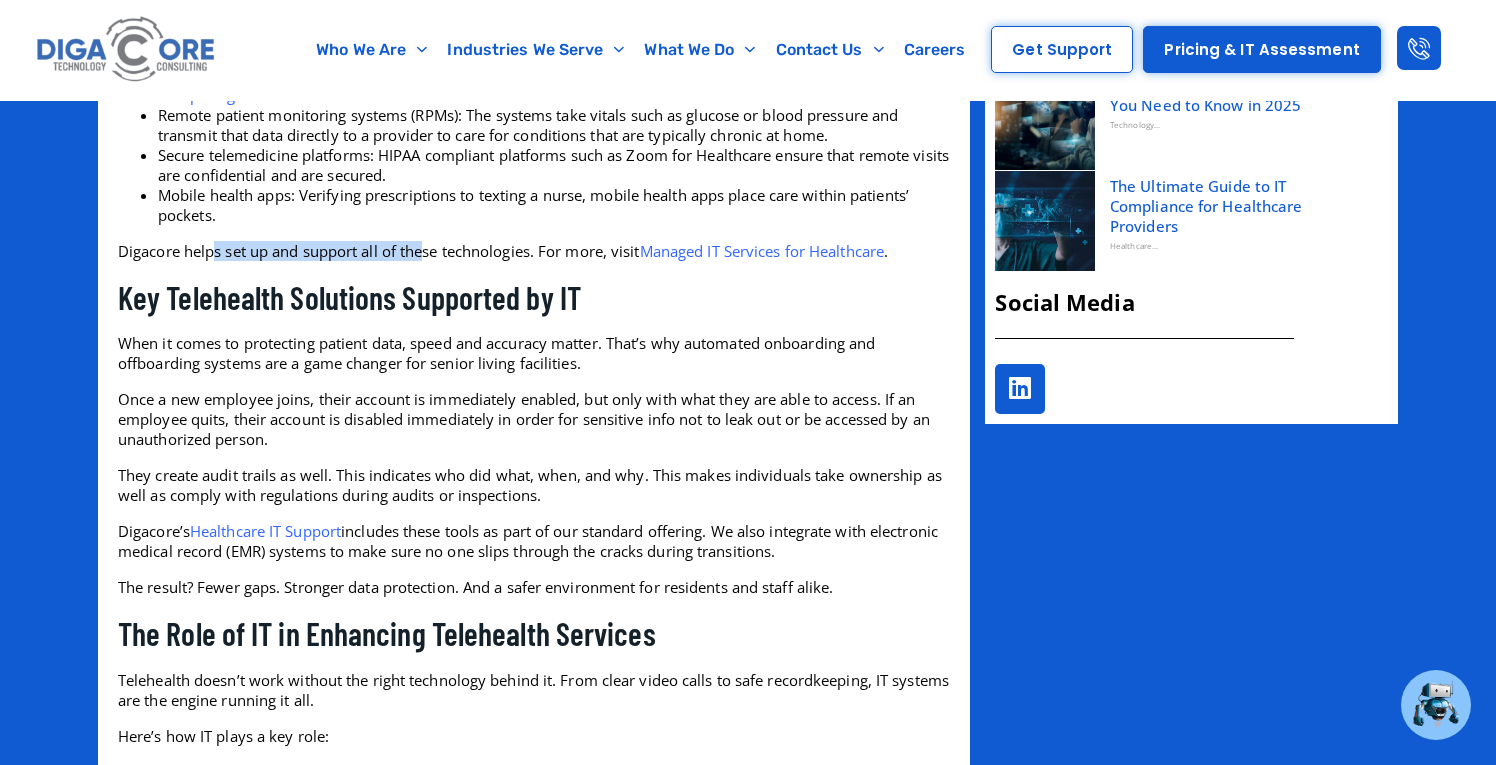 drag, startPoint x: 214, startPoint y: 260, endPoint x: 428, endPoint y: 260, distance: 214 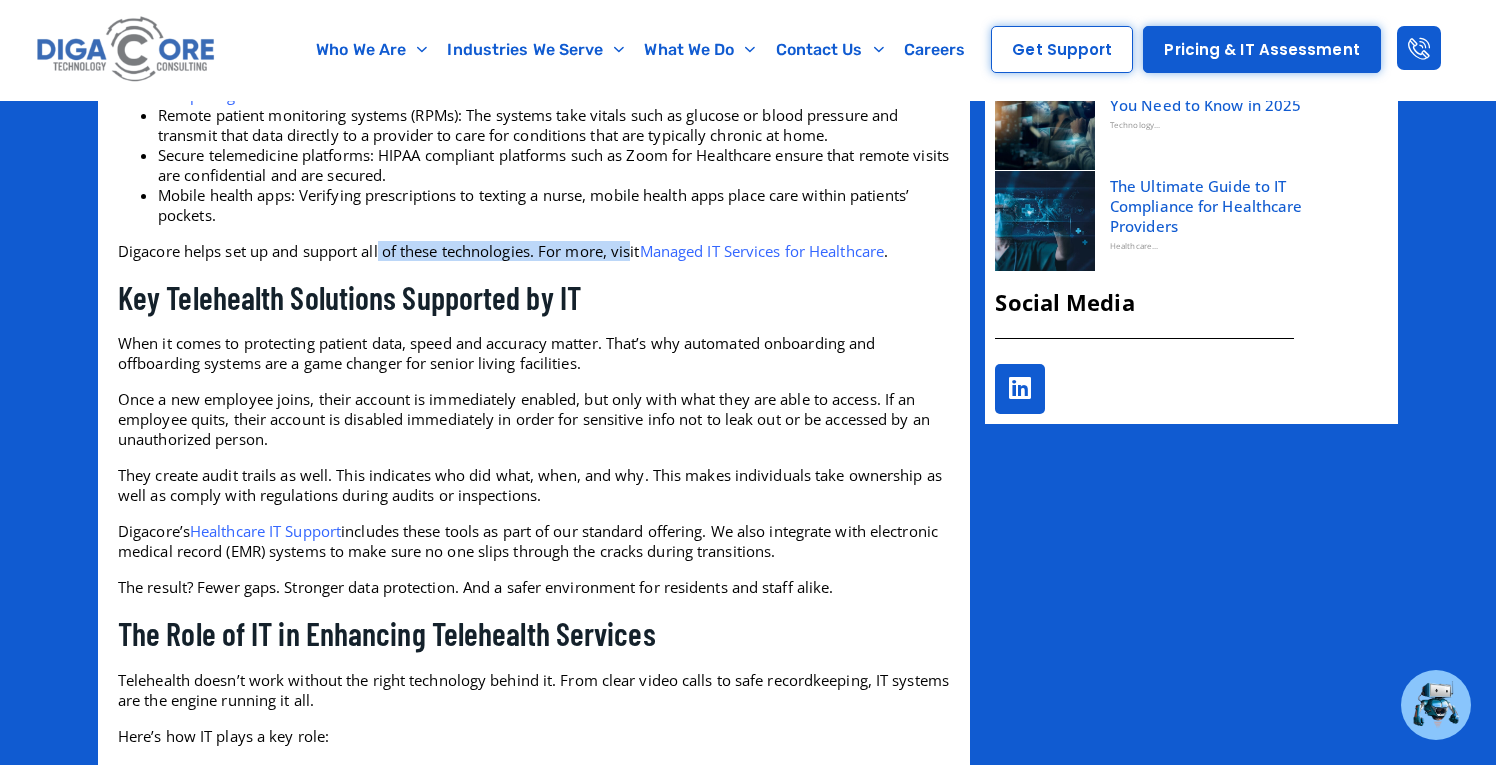 drag, startPoint x: 381, startPoint y: 251, endPoint x: 634, endPoint y: 249, distance: 253.0079 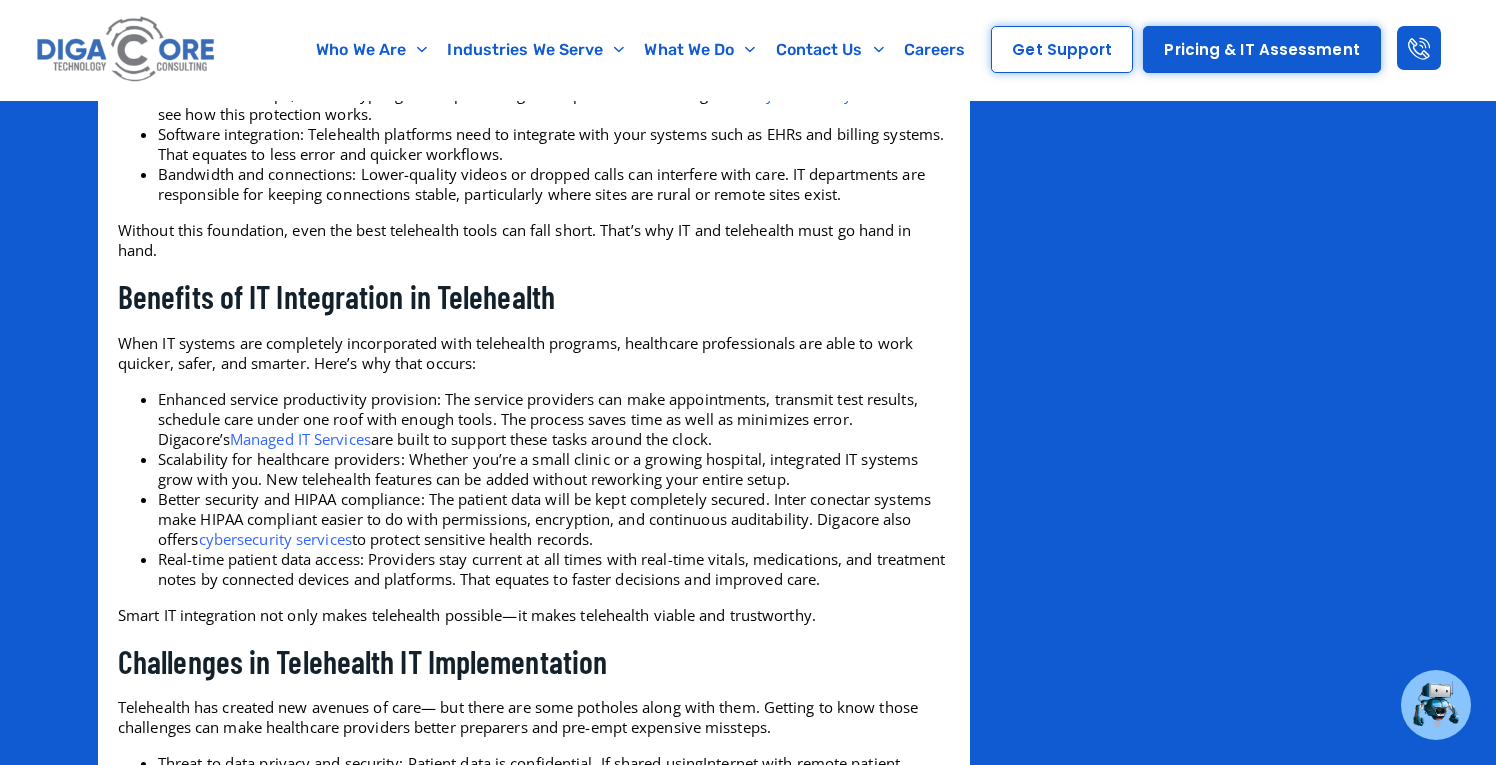 scroll, scrollTop: 1526, scrollLeft: 0, axis: vertical 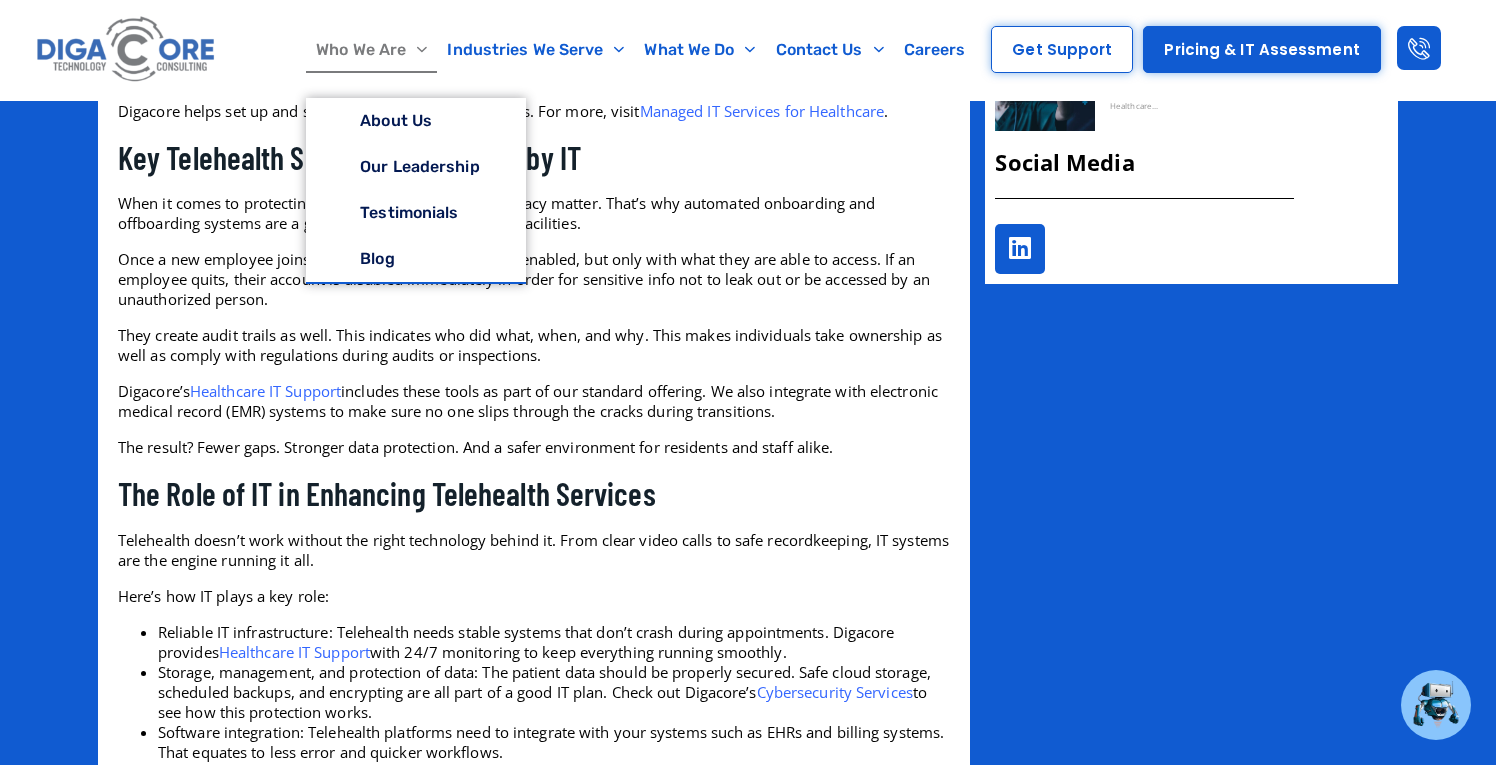 click on "When it comes to protecting patient data, speed and accuracy matter. That’s why automated onboarding and offboarding systems are a game changer for senior living facilities." at bounding box center (534, 213) 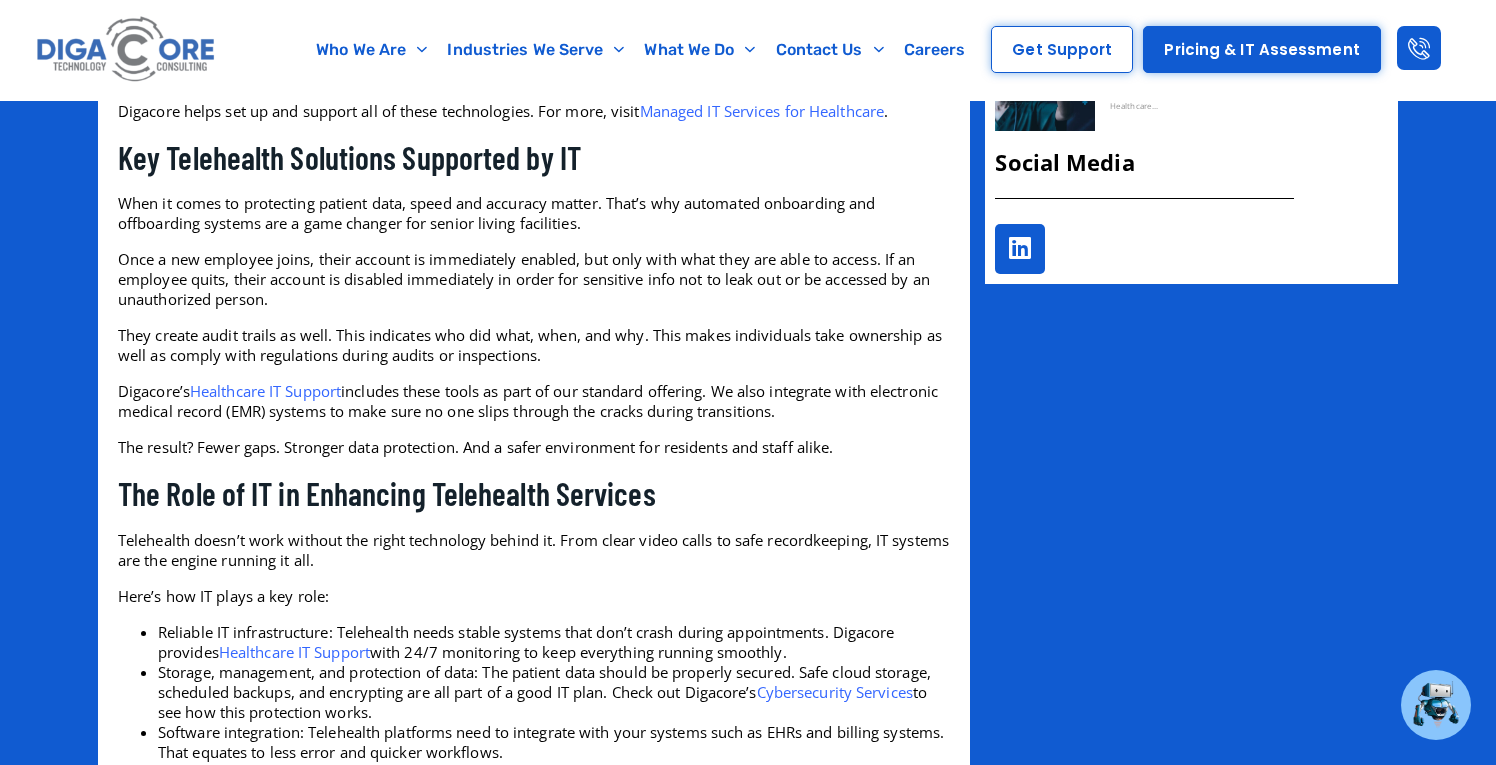 drag, startPoint x: 140, startPoint y: 149, endPoint x: 549, endPoint y: 149, distance: 409 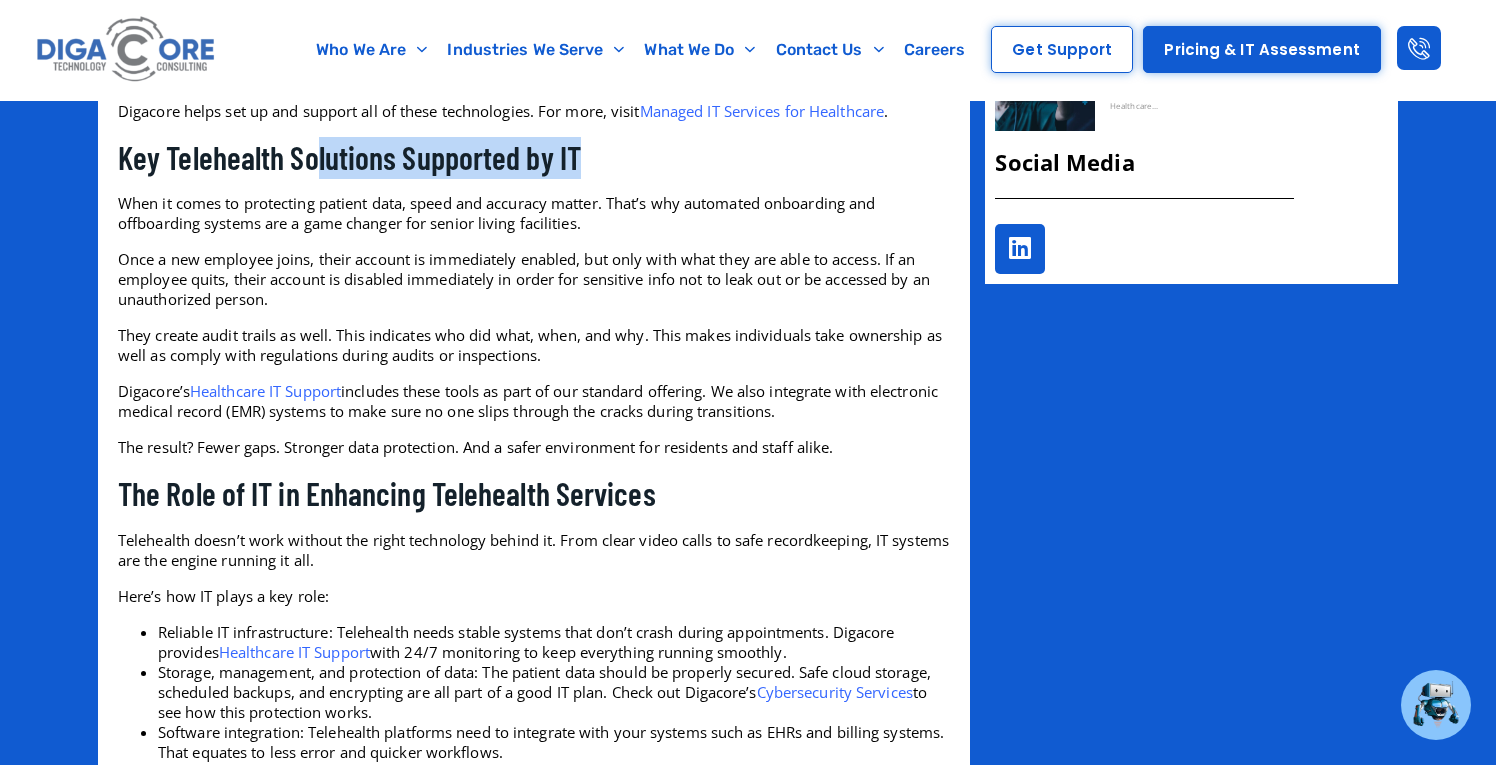drag, startPoint x: 602, startPoint y: 163, endPoint x: 262, endPoint y: 148, distance: 340.33072 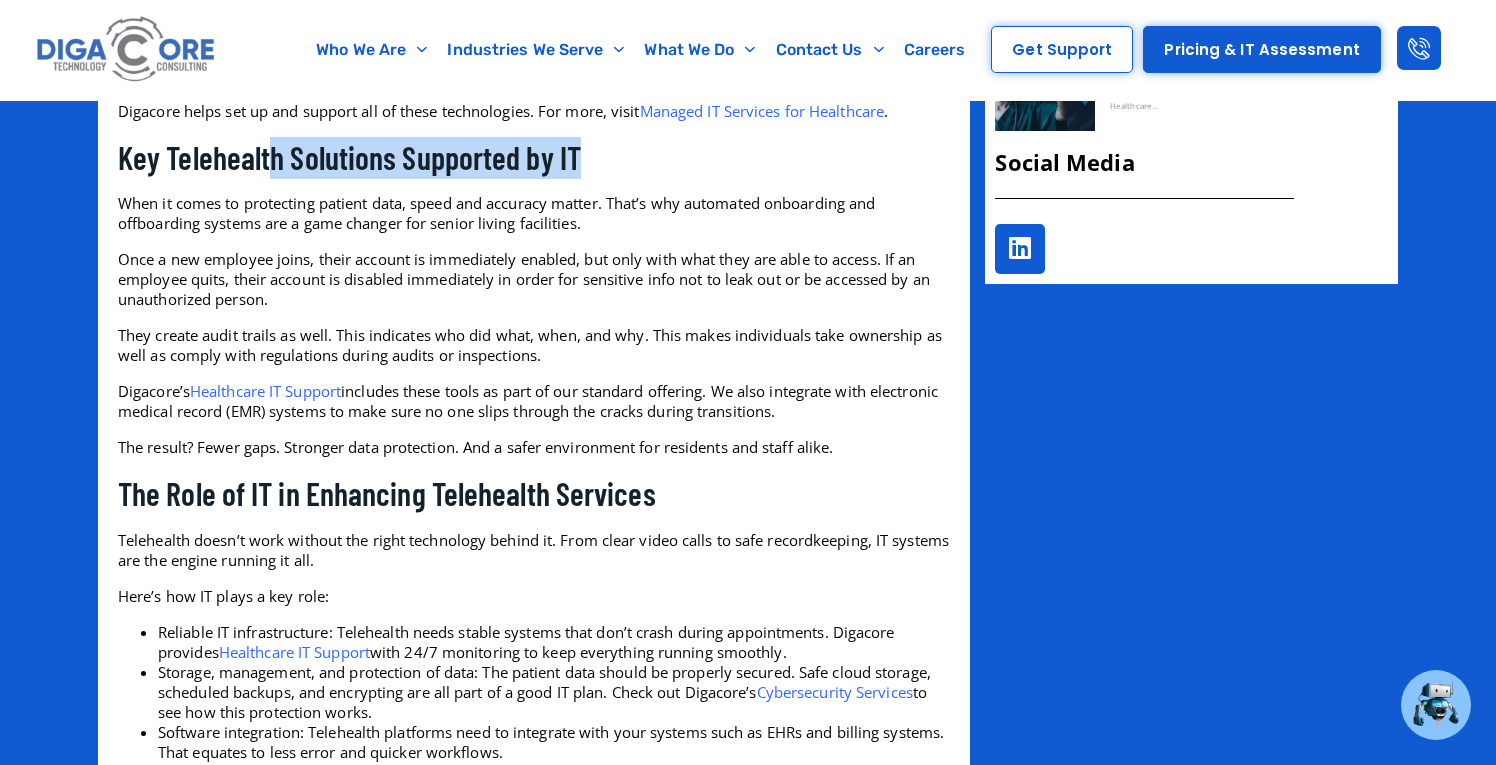 click on "Key Telehealth Solutions Supported by IT" at bounding box center [534, 158] 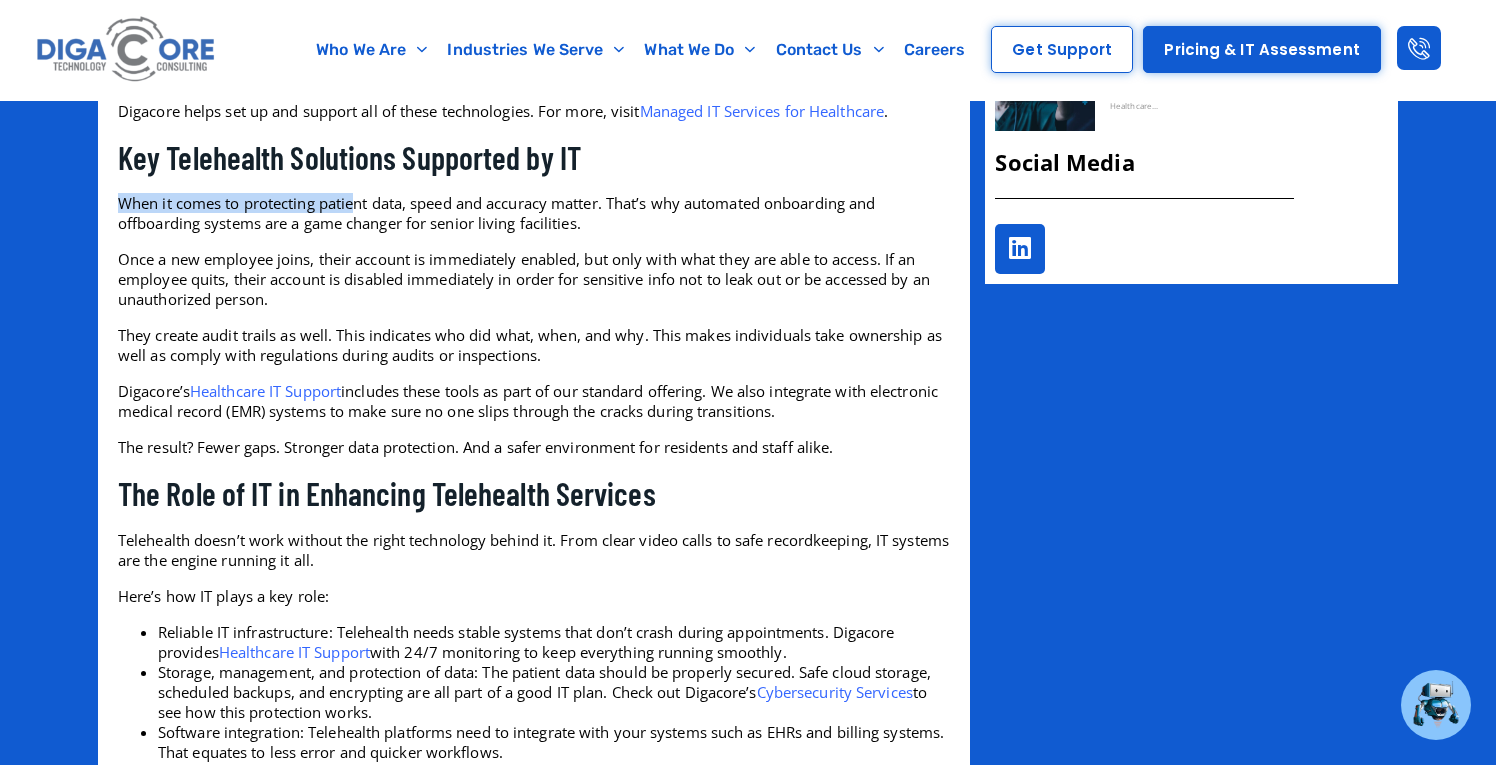 drag, startPoint x: 113, startPoint y: 201, endPoint x: 372, endPoint y: 204, distance: 259.01736 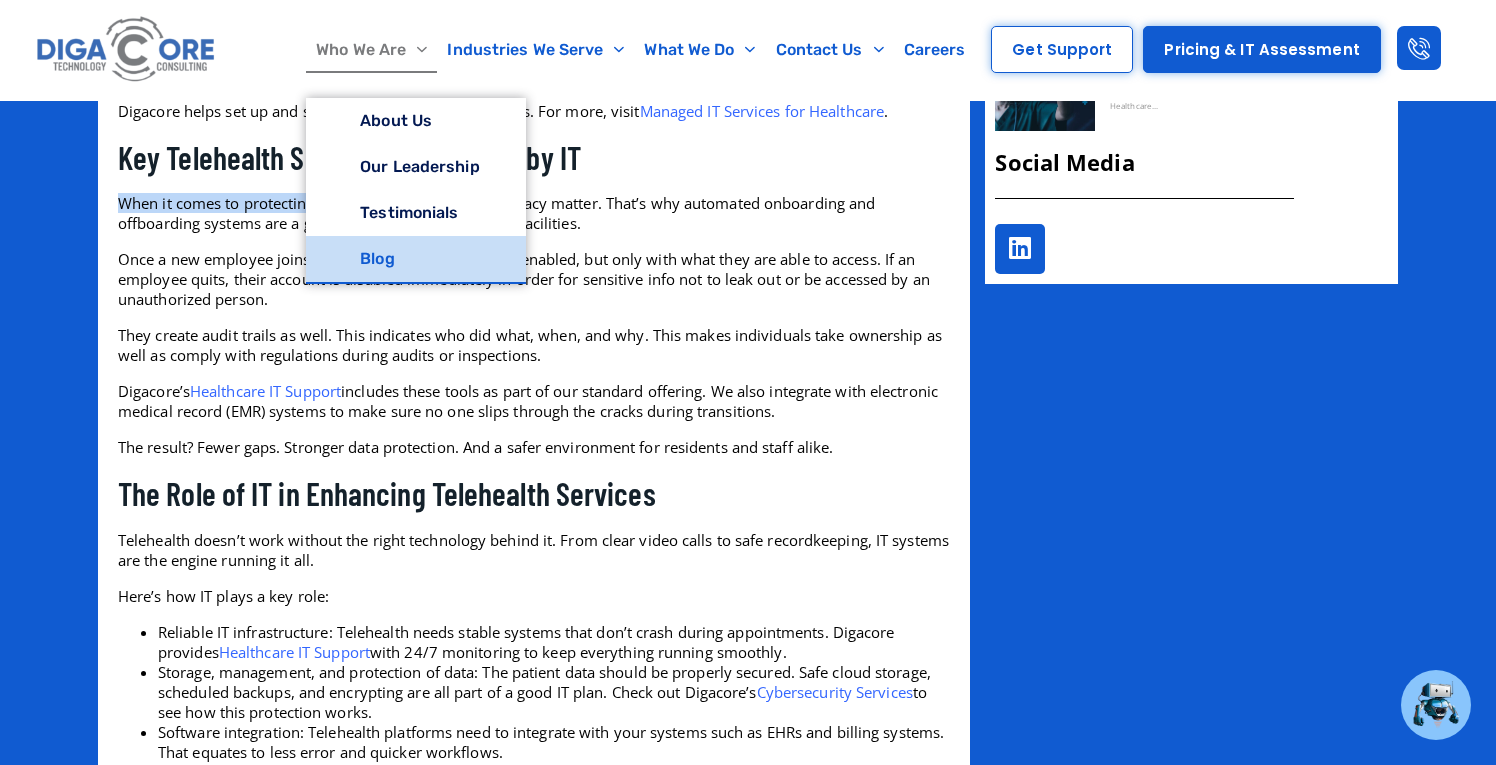 click on "Blog" 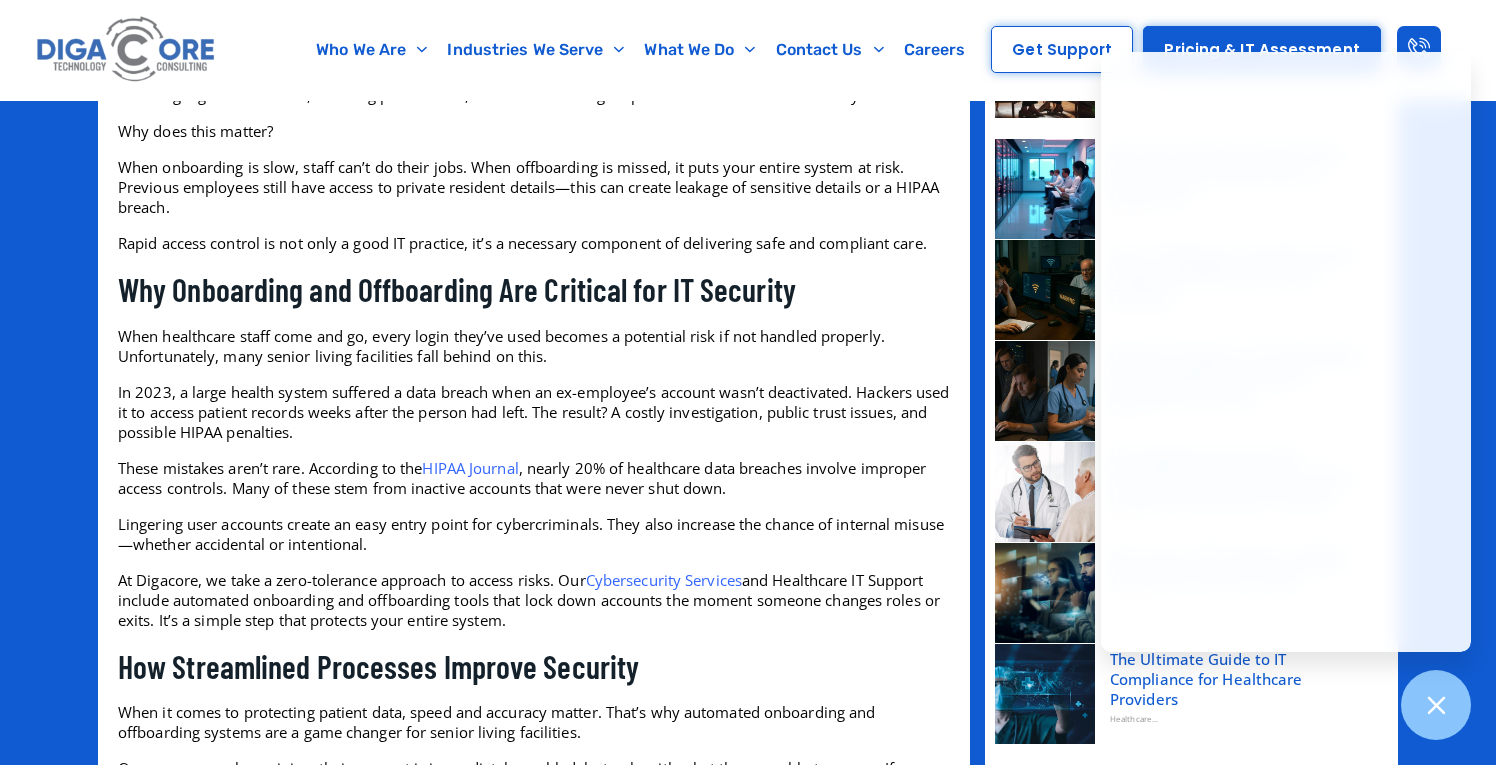 scroll, scrollTop: 917, scrollLeft: 0, axis: vertical 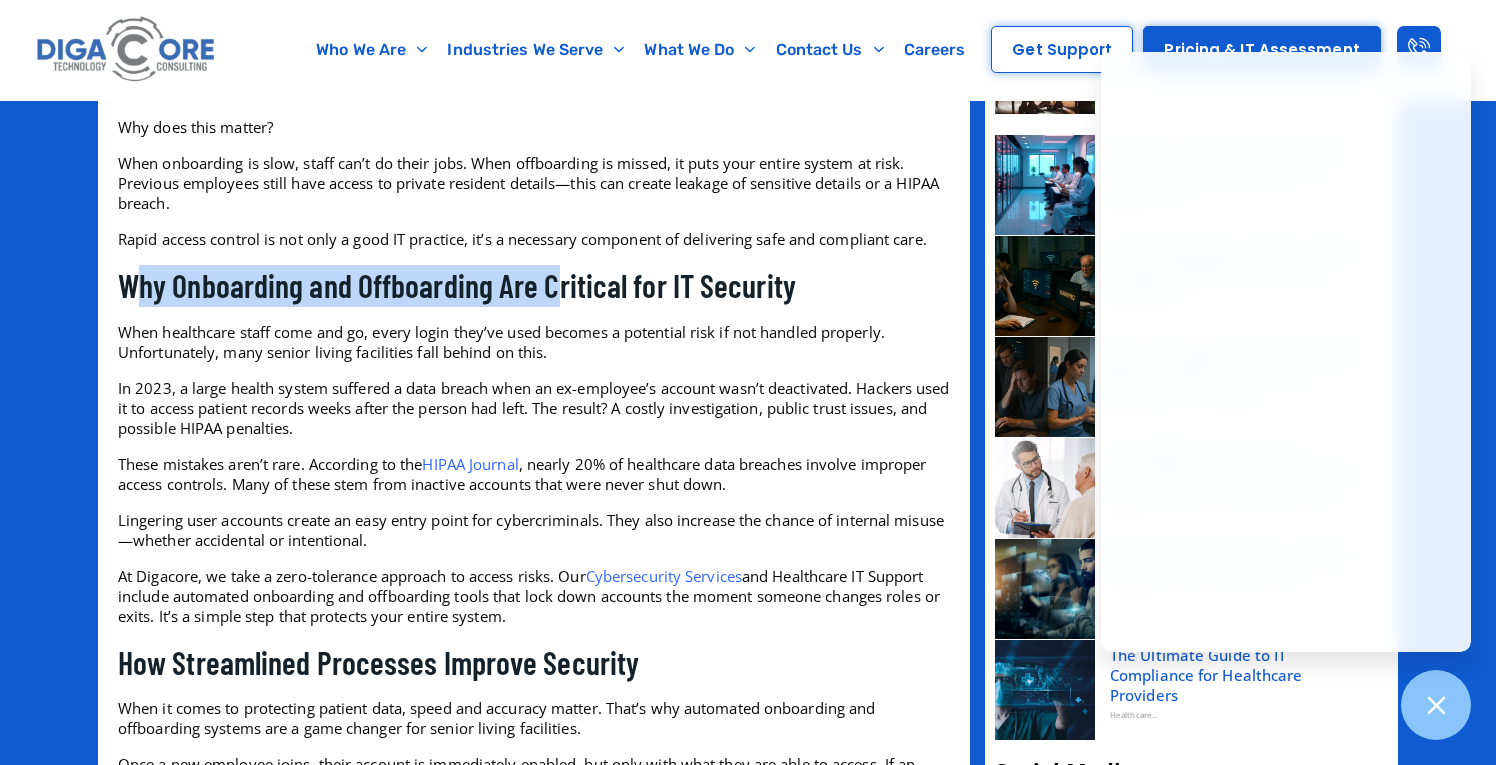 drag, startPoint x: 134, startPoint y: 291, endPoint x: 555, endPoint y: 291, distance: 421 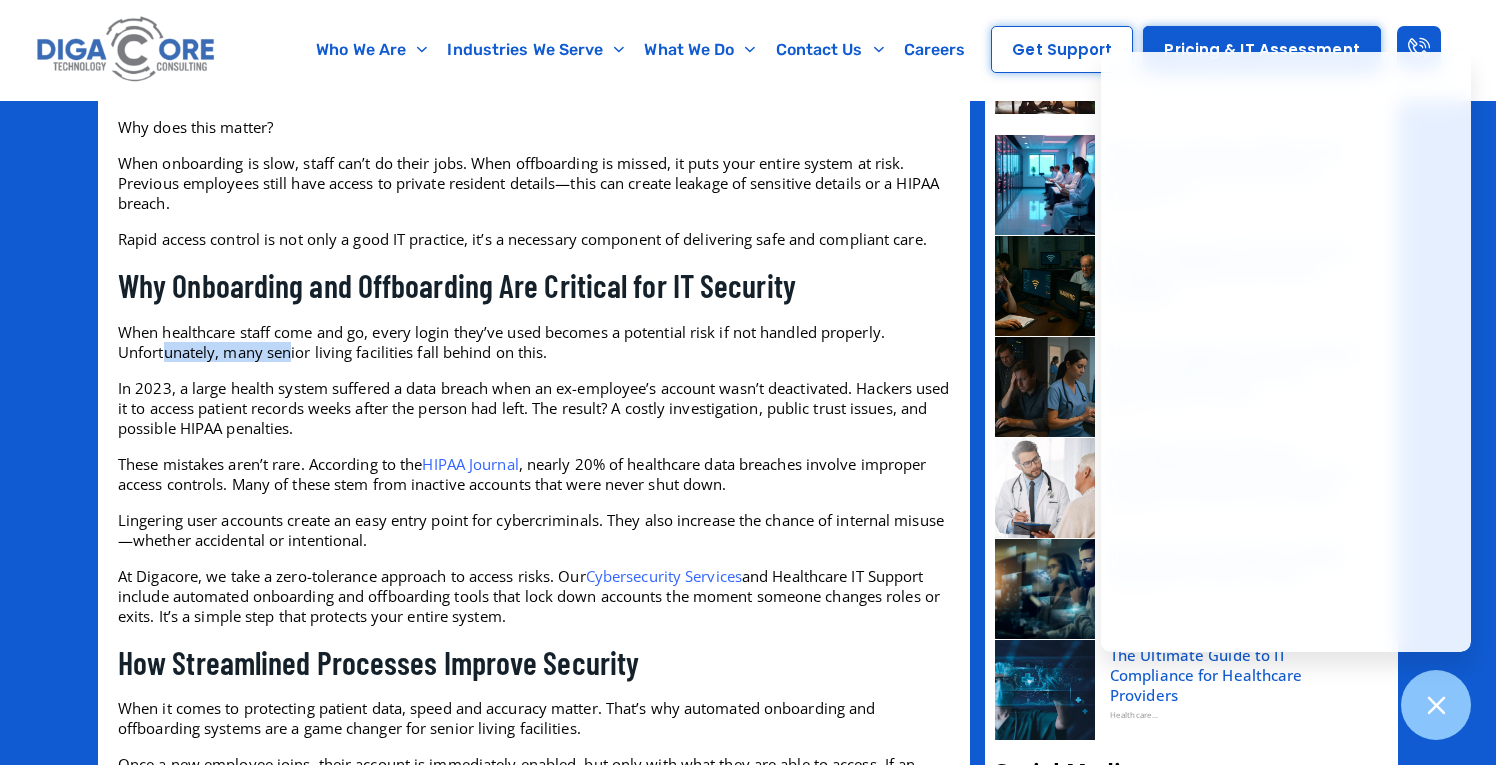 drag, startPoint x: 163, startPoint y: 349, endPoint x: 312, endPoint y: 348, distance: 149.00336 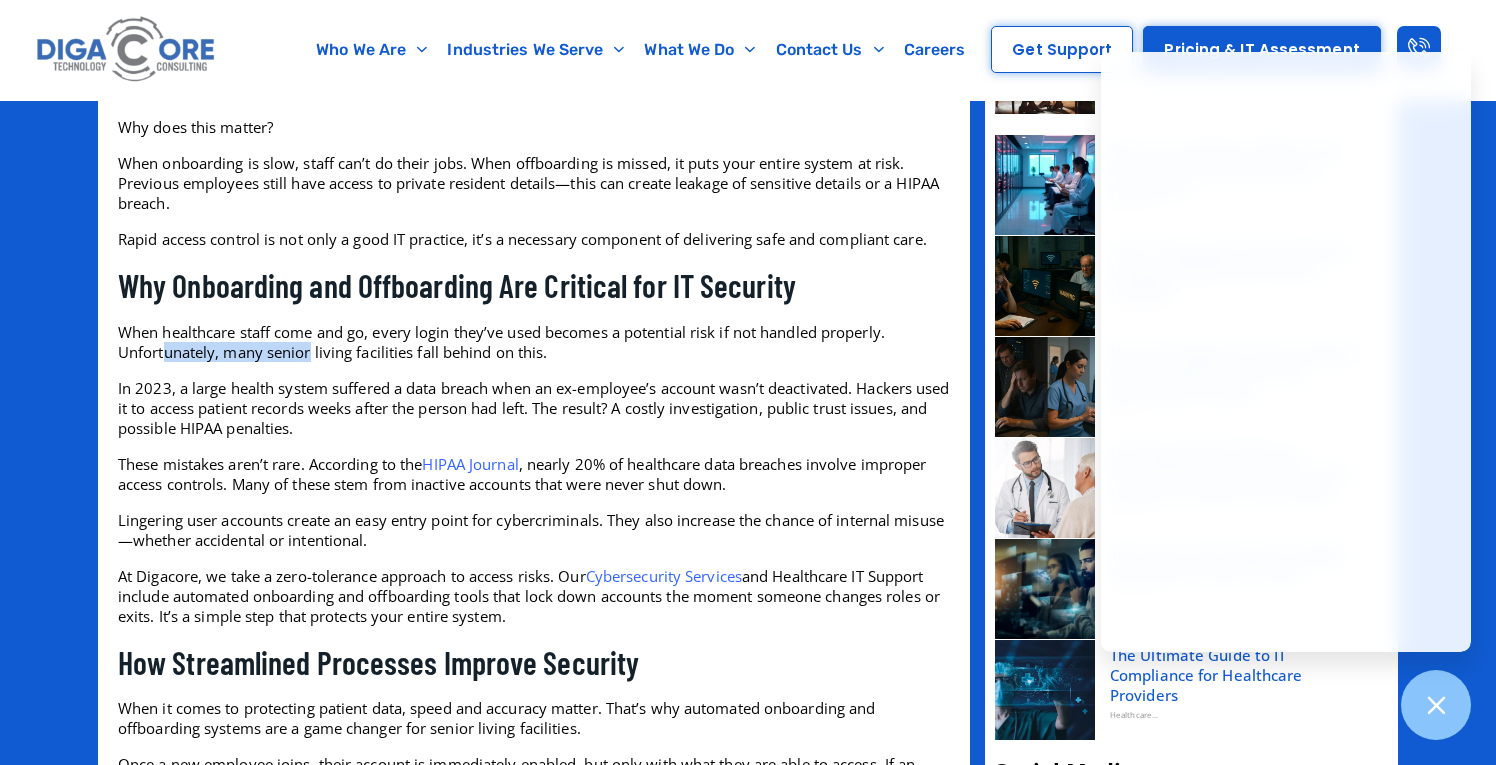 click on "When healthcare staff come and go, every login they’ve used becomes a potential risk if not handled properly. Unfortunately, many senior living facilities fall behind on this." at bounding box center [534, 342] 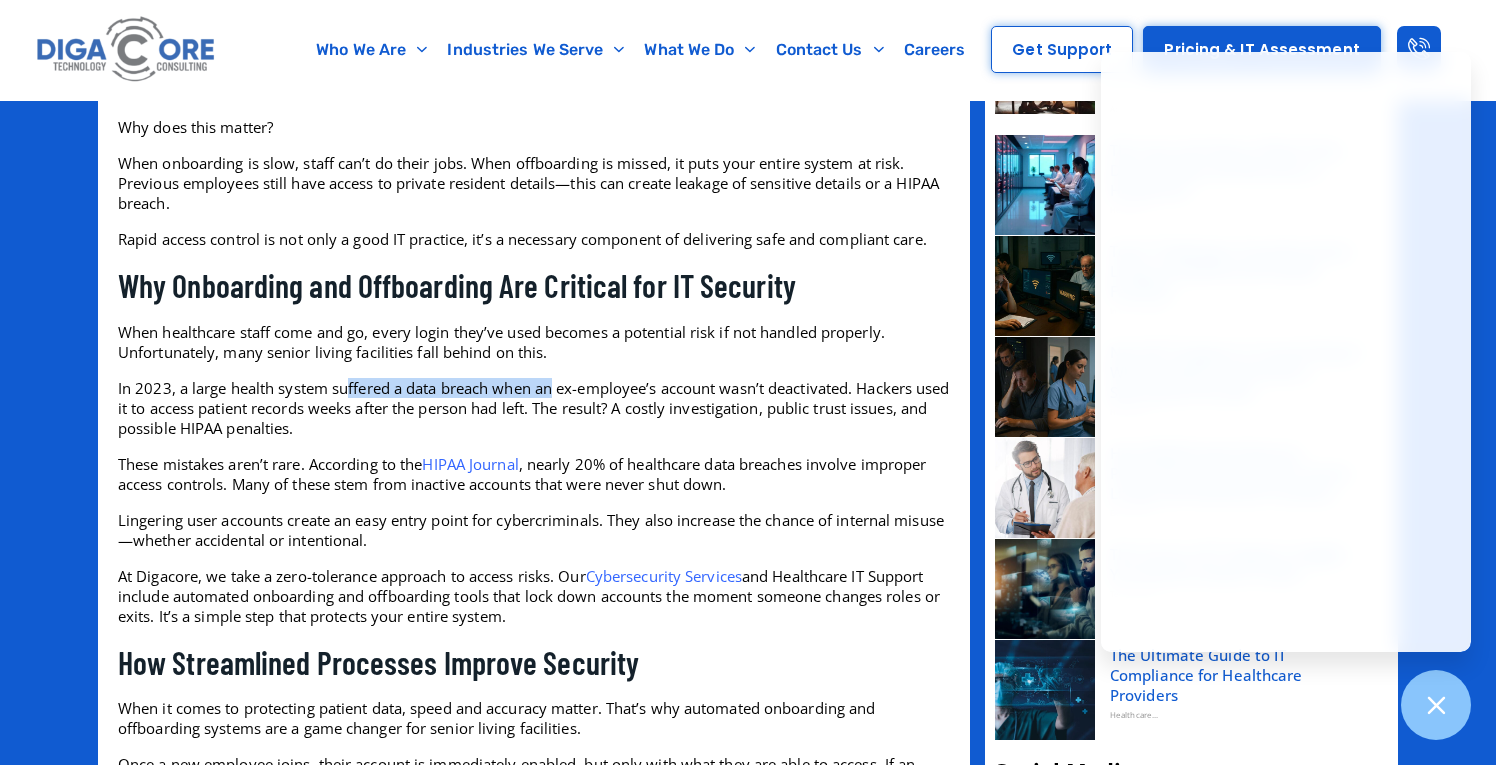 drag, startPoint x: 347, startPoint y: 384, endPoint x: 557, endPoint y: 384, distance: 210 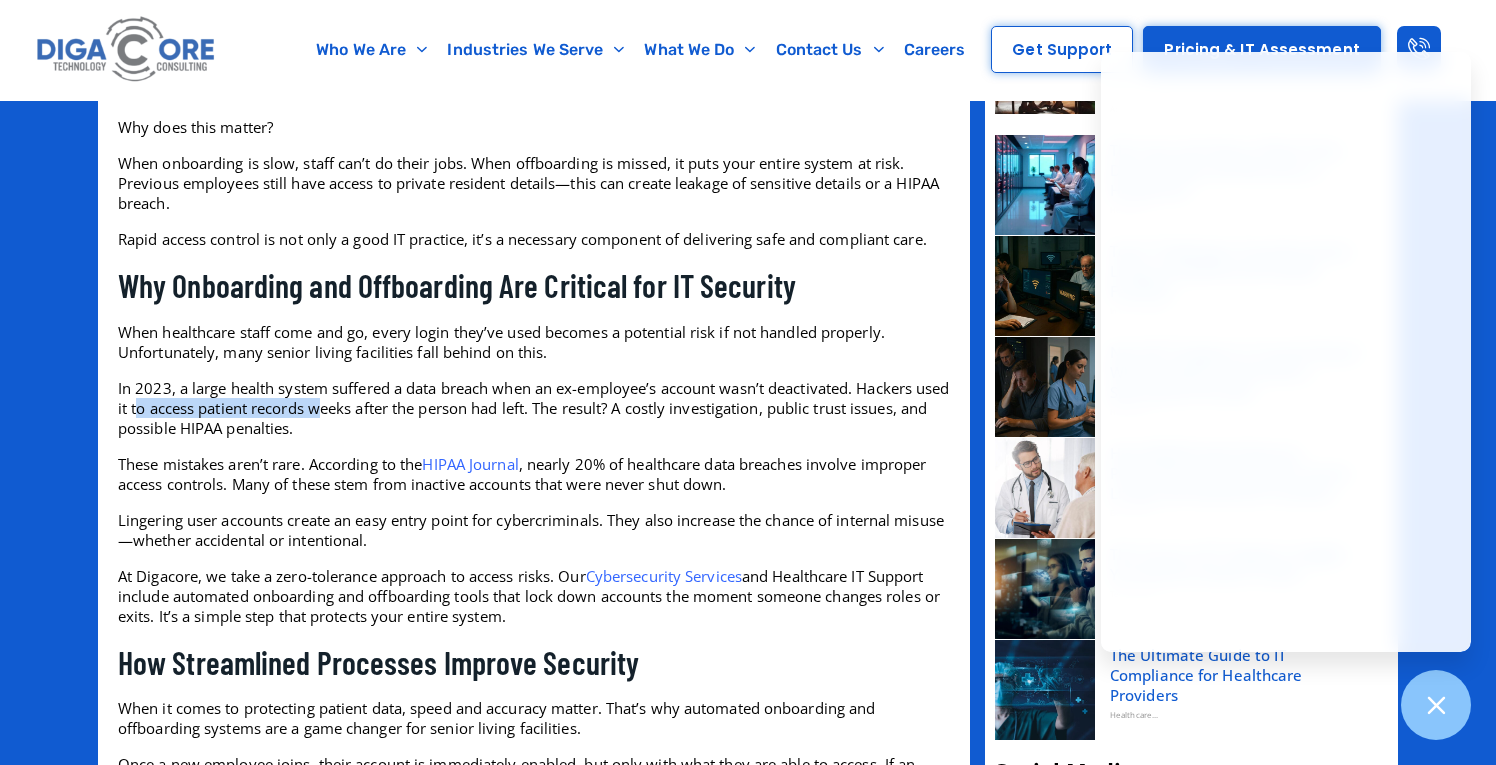 drag, startPoint x: 174, startPoint y: 410, endPoint x: 363, endPoint y: 408, distance: 189.01057 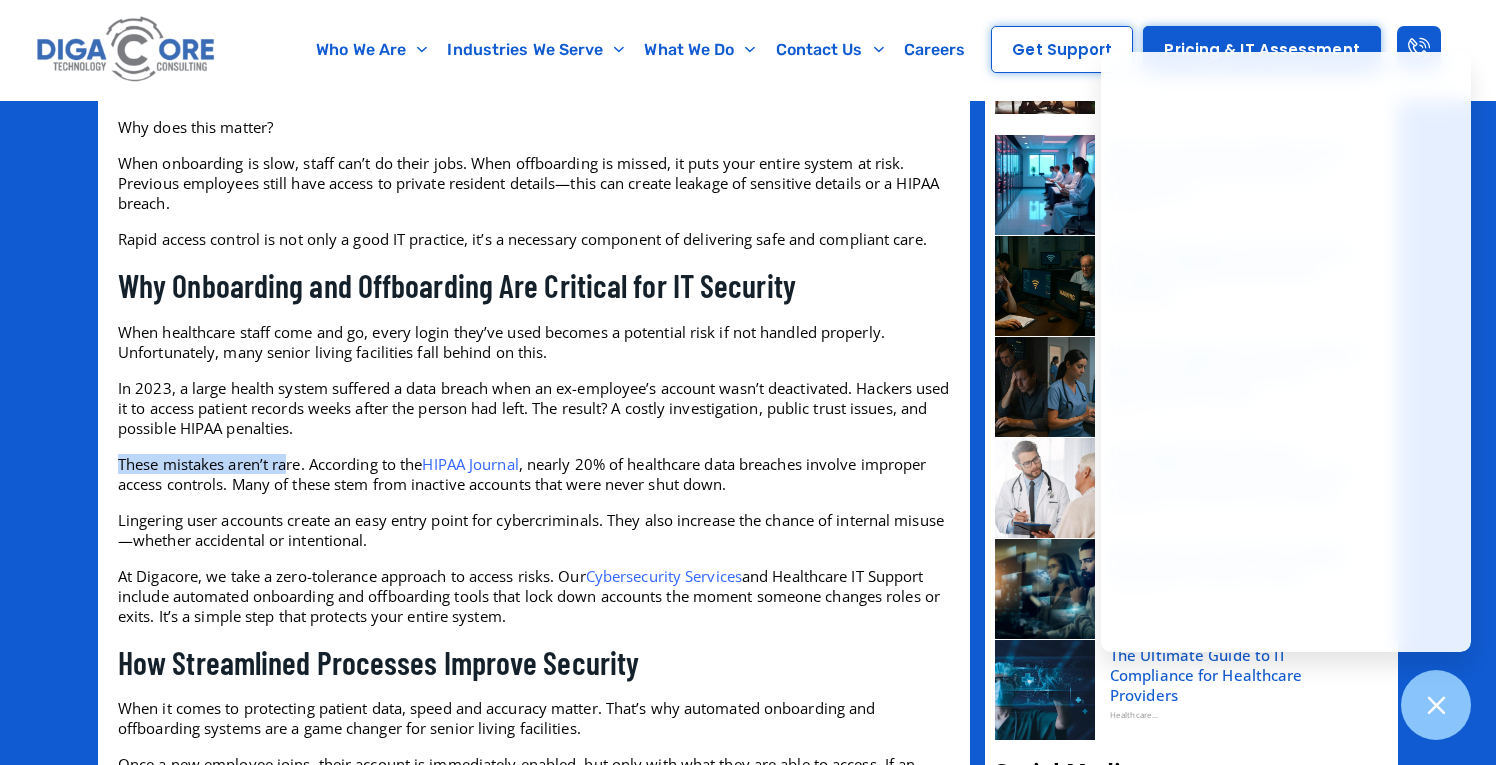 drag, startPoint x: 118, startPoint y: 465, endPoint x: 293, endPoint y: 465, distance: 175 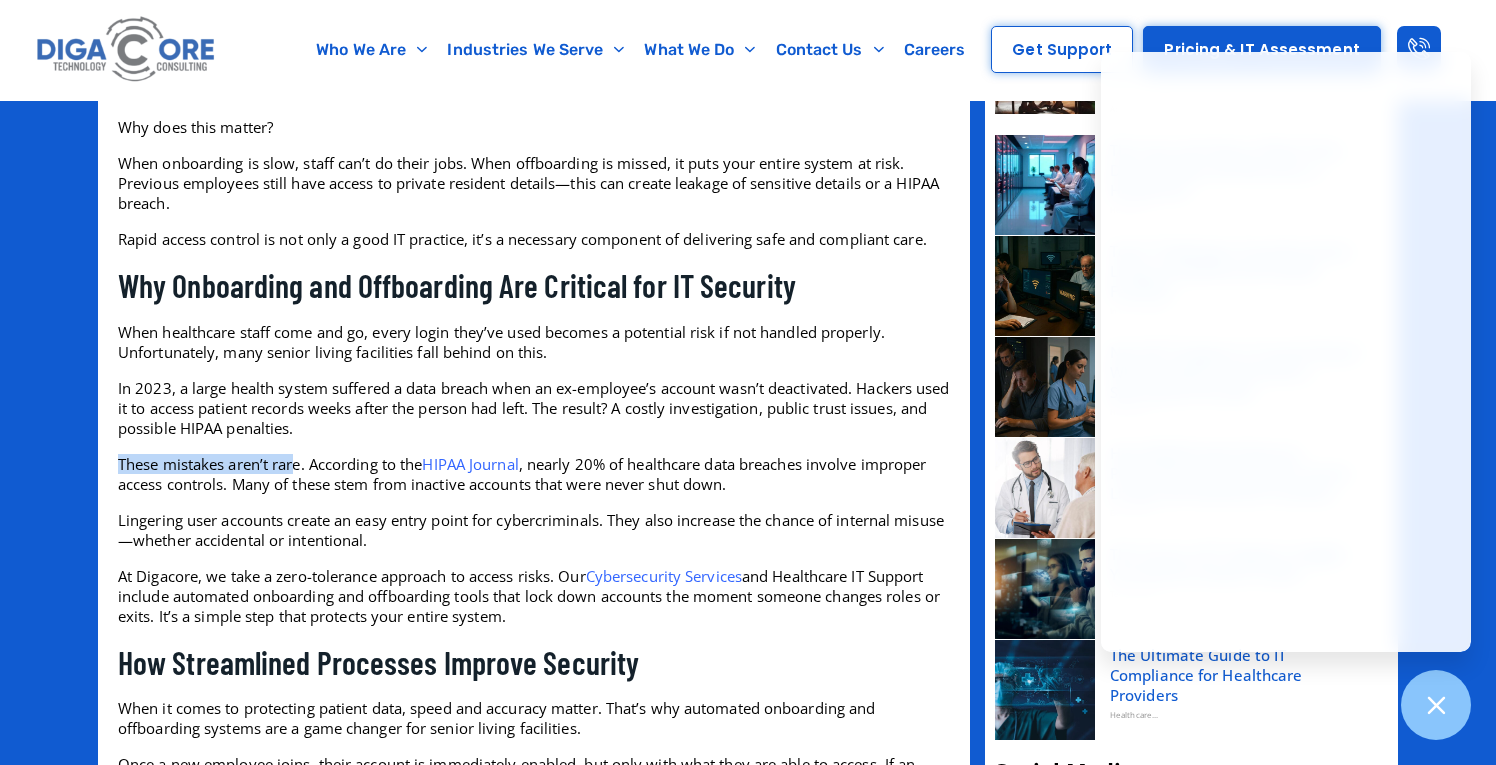 click on "These mistakes aren’t rare. According to the HIPAA Journal, nearly 20% of healthcare data breaches involve improper access controls. Many of these stem from inactive accounts that were never shut down." at bounding box center (534, 474) 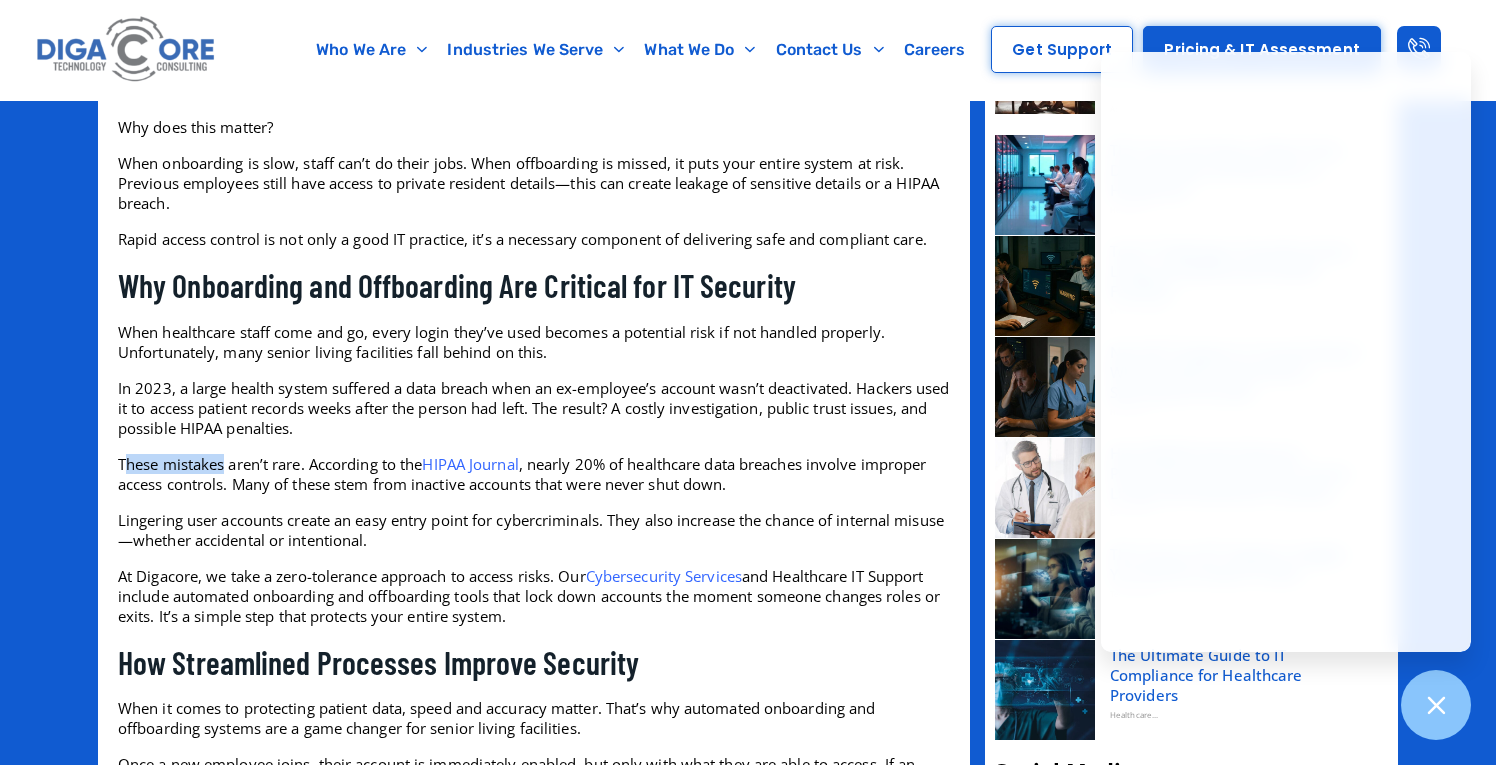drag, startPoint x: 129, startPoint y: 469, endPoint x: 229, endPoint y: 469, distance: 100 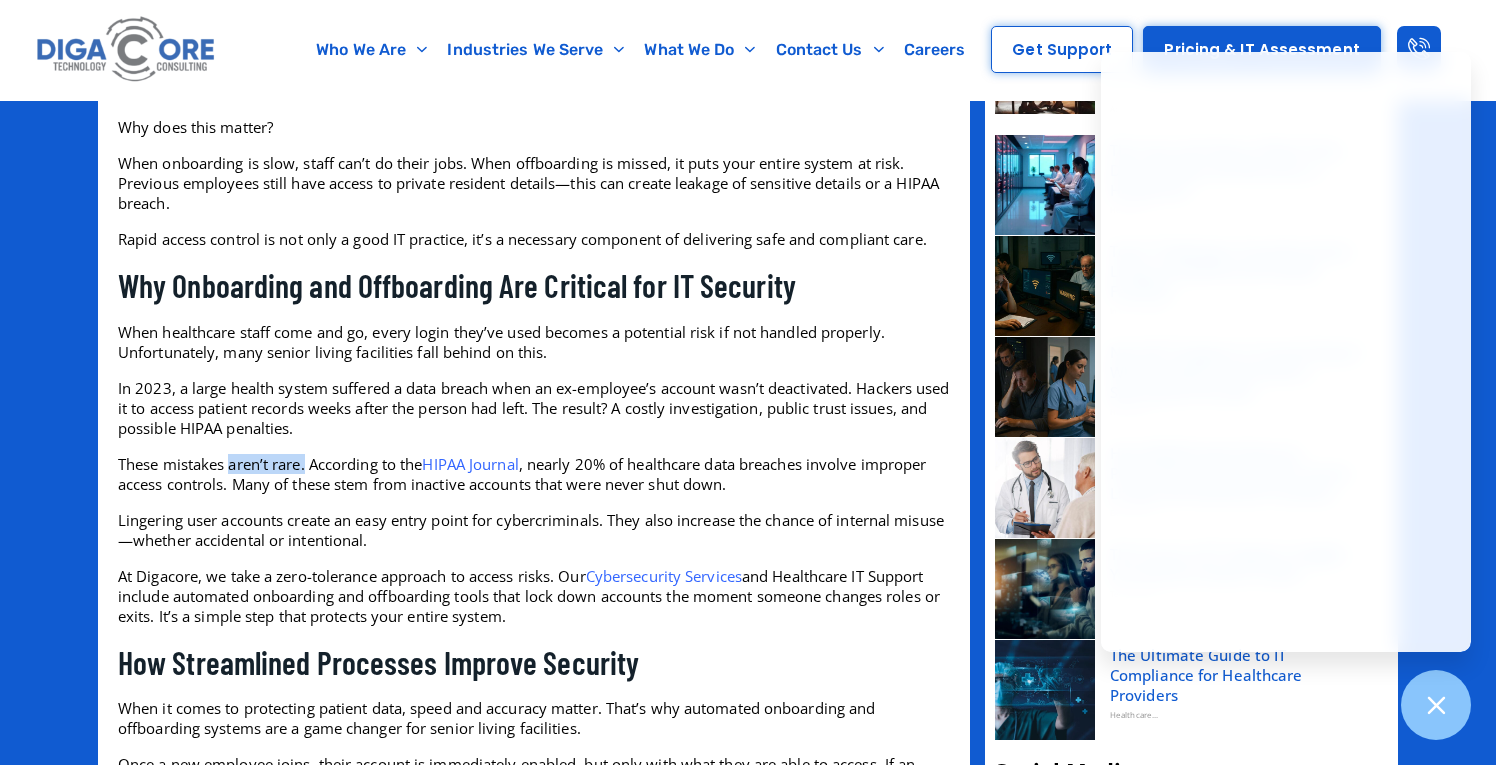 drag, startPoint x: 229, startPoint y: 469, endPoint x: 304, endPoint y: 469, distance: 75 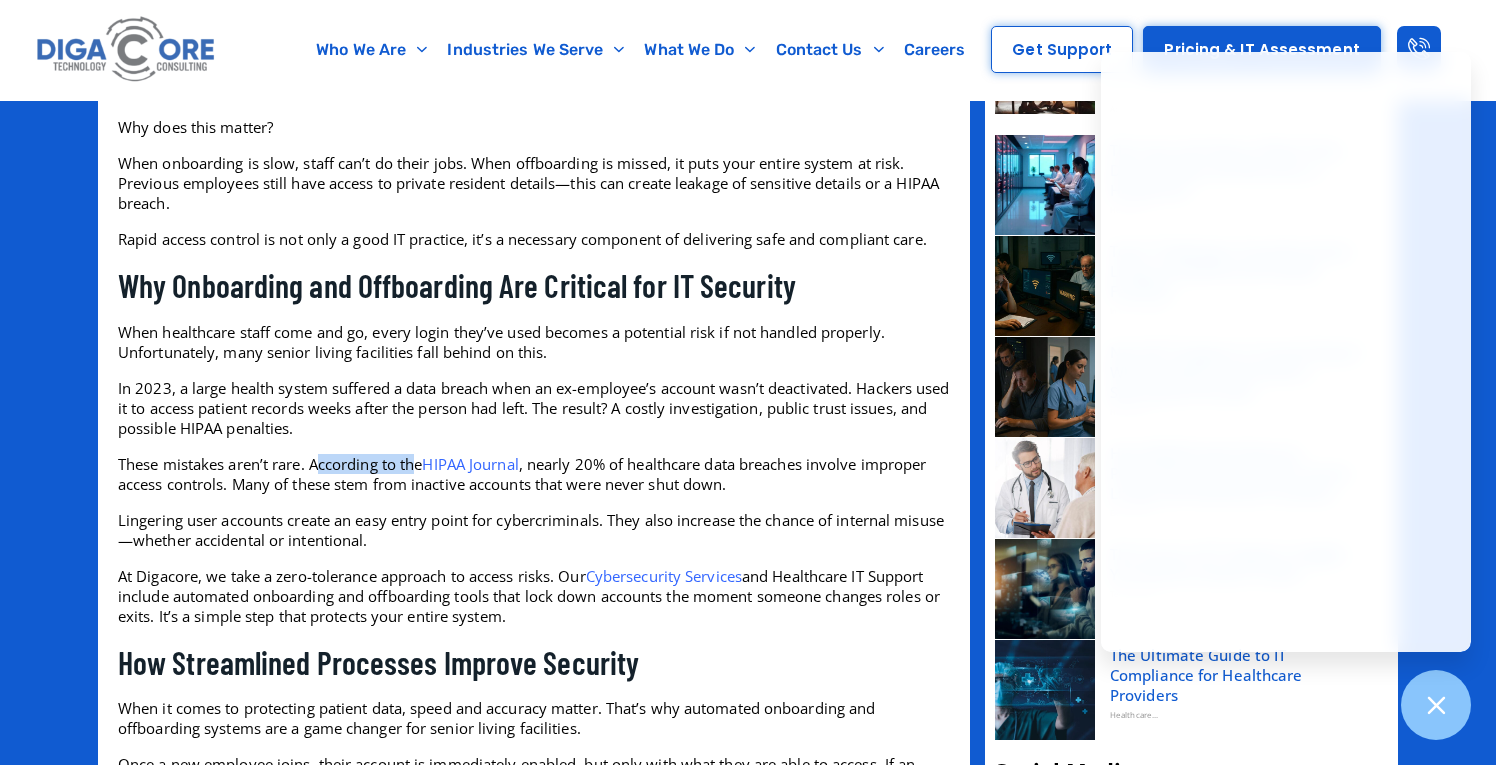 drag, startPoint x: 325, startPoint y: 471, endPoint x: 423, endPoint y: 471, distance: 98 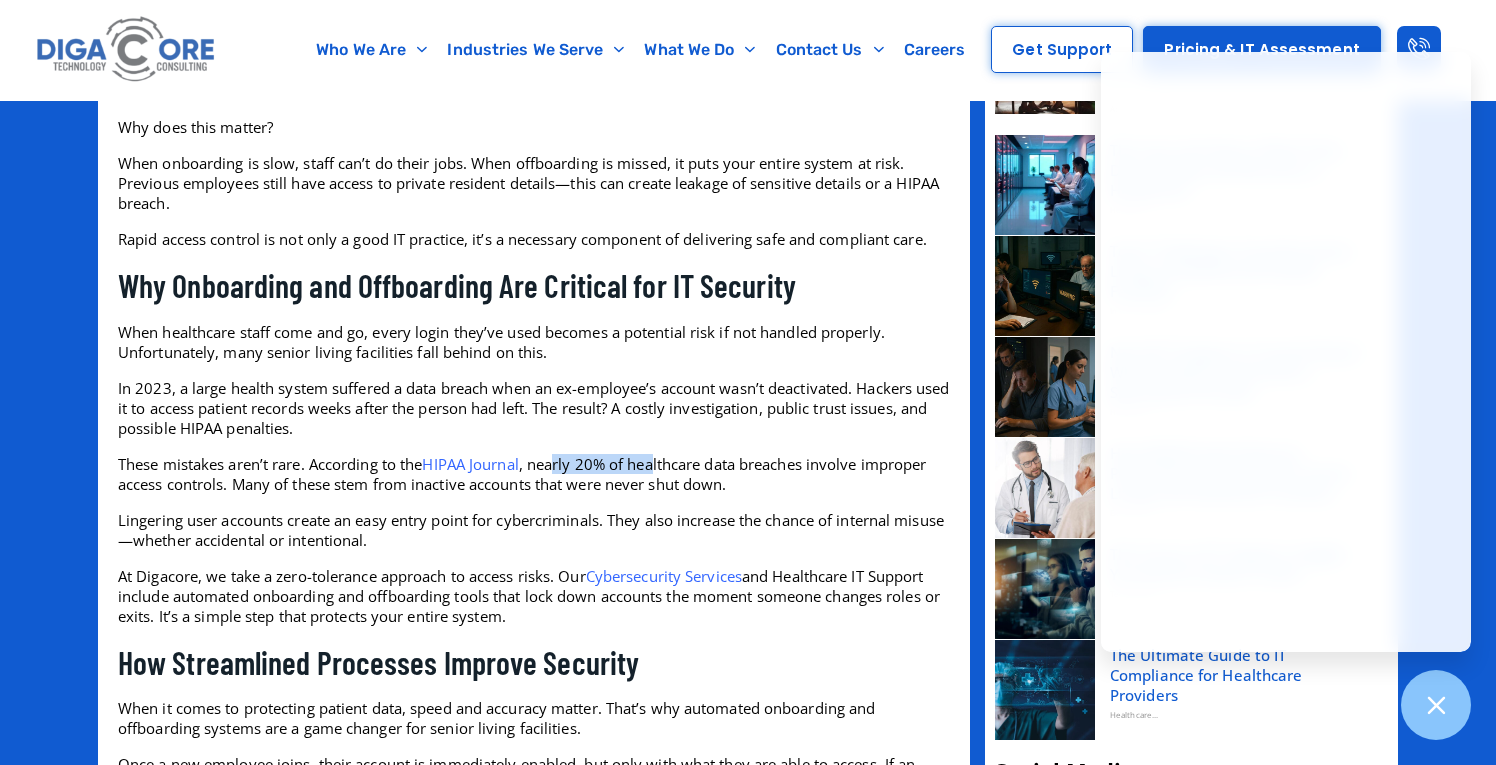 drag, startPoint x: 561, startPoint y: 467, endPoint x: 663, endPoint y: 467, distance: 102 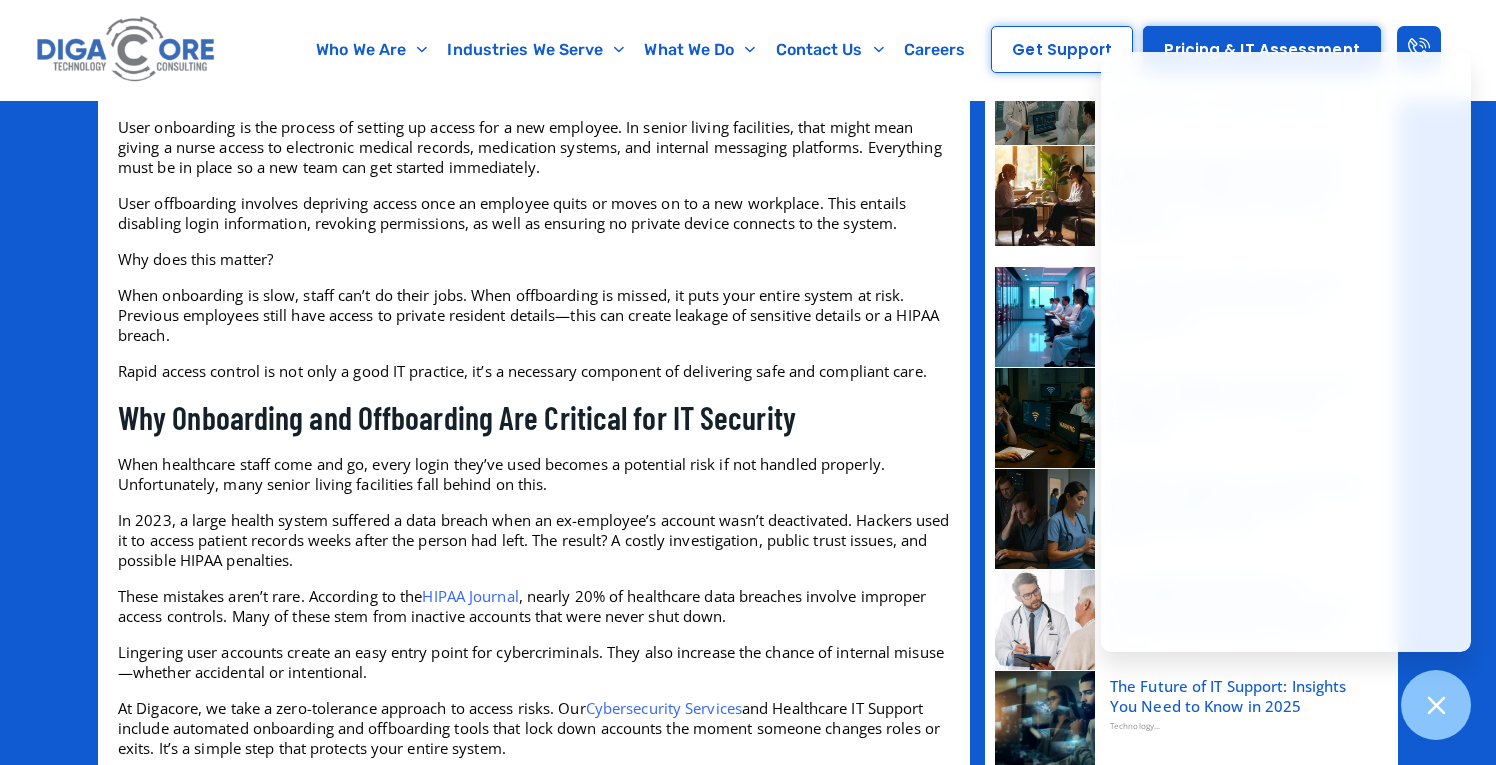 scroll, scrollTop: 0, scrollLeft: 0, axis: both 